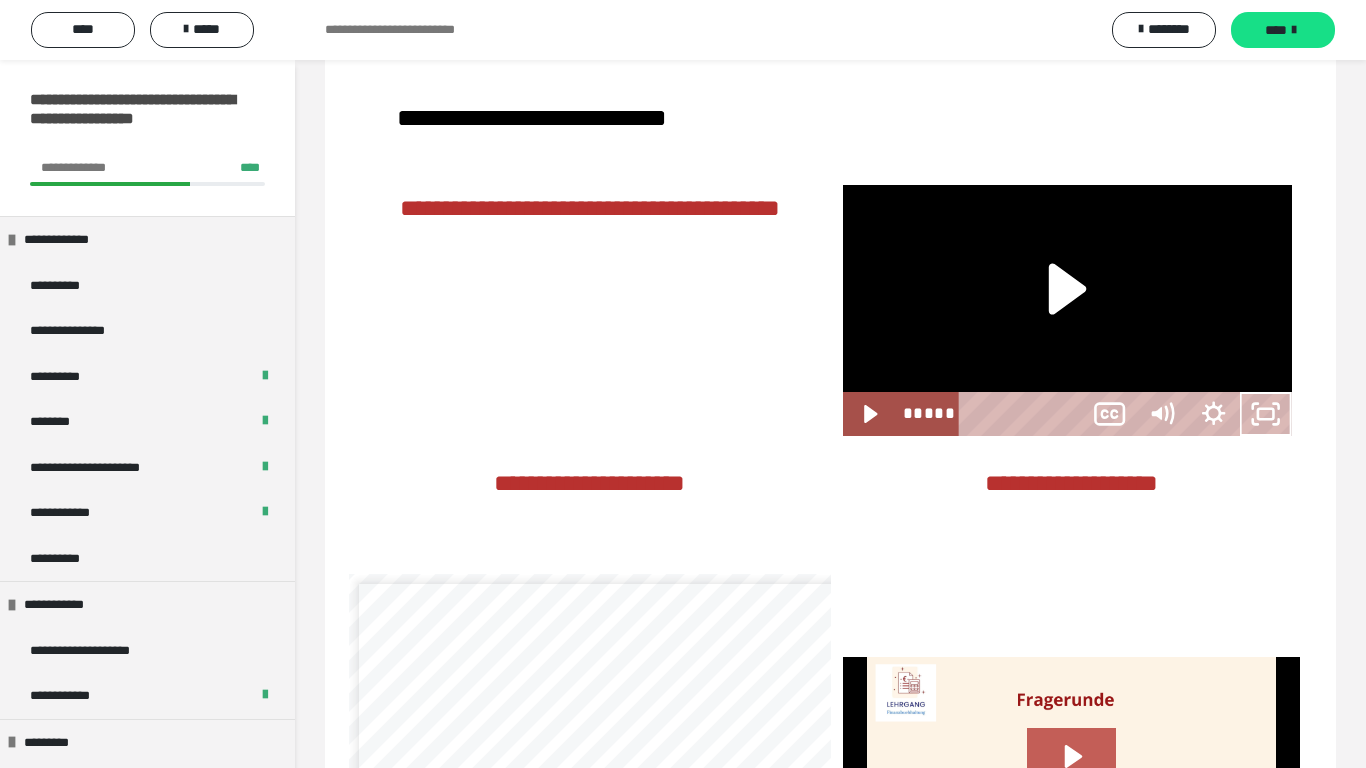 scroll, scrollTop: 3264, scrollLeft: 0, axis: vertical 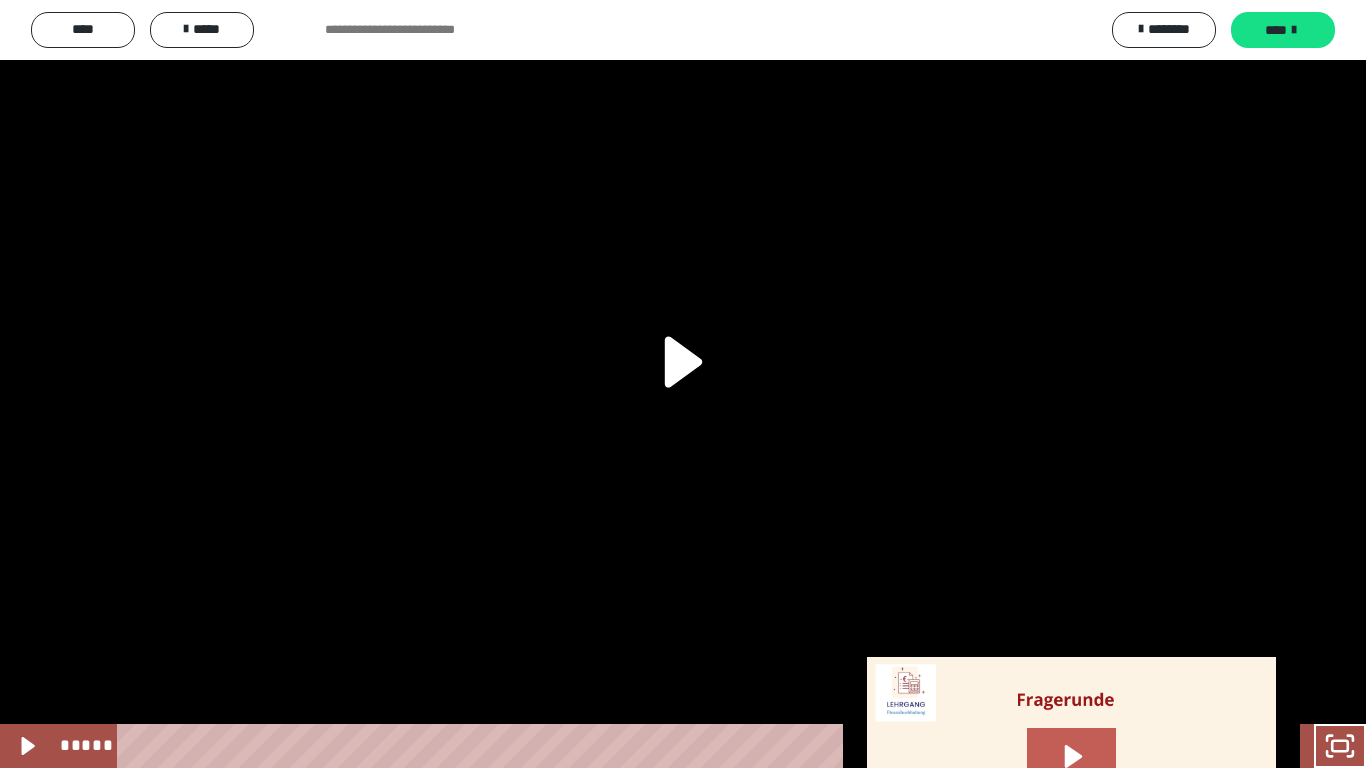click 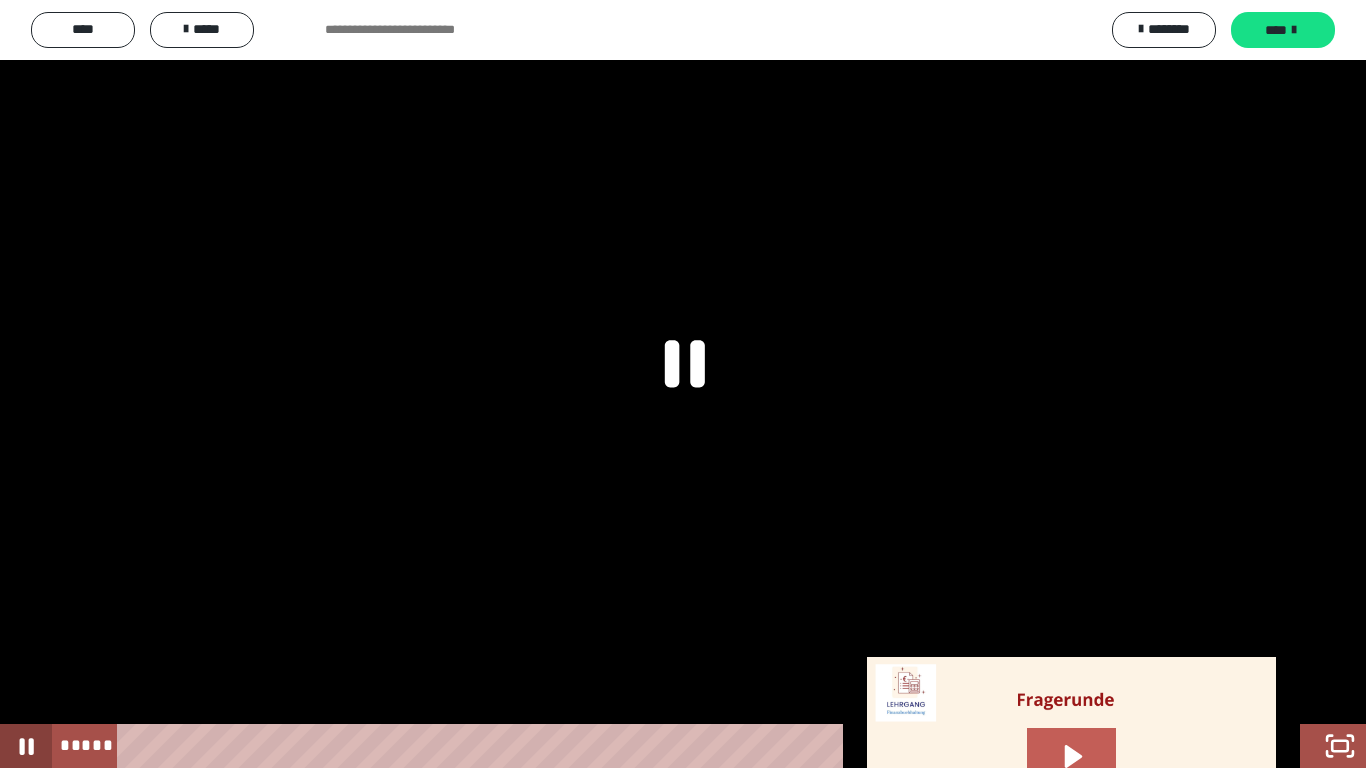 click 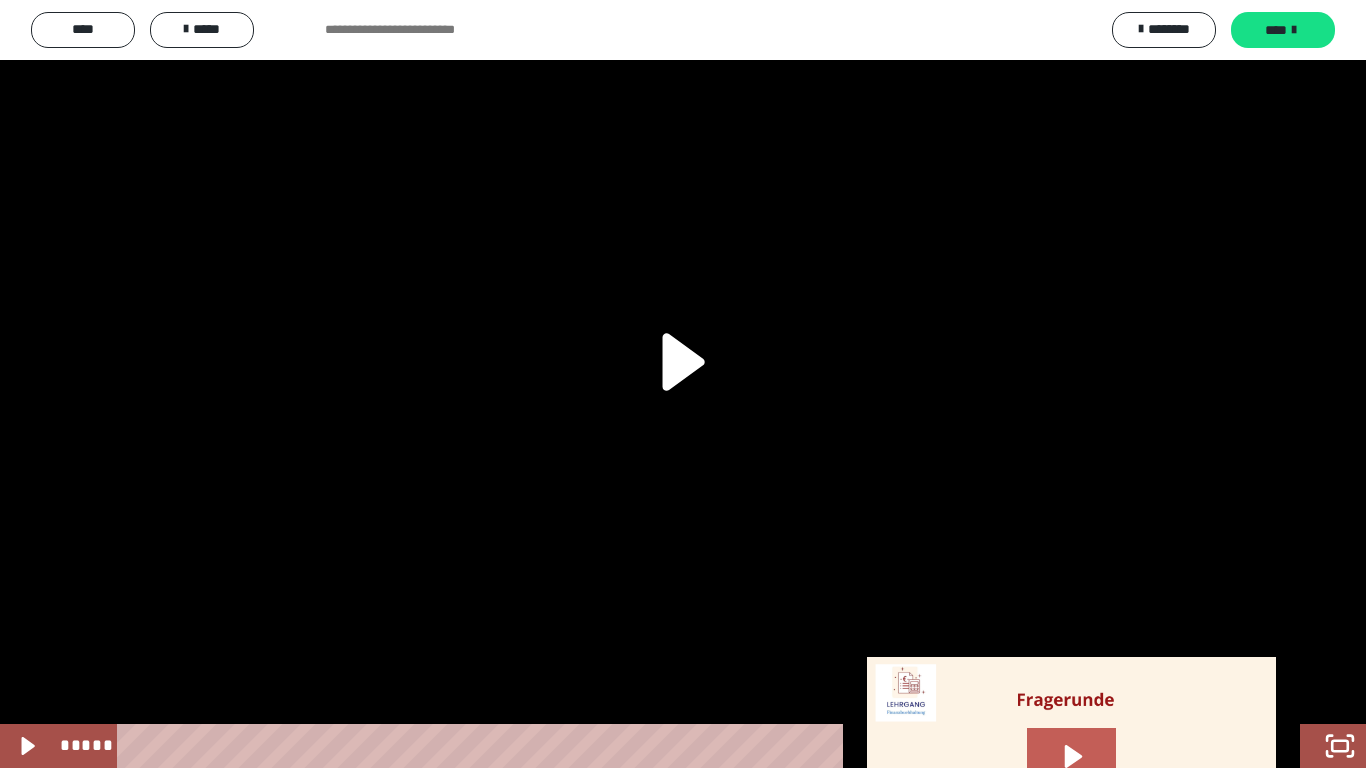 click 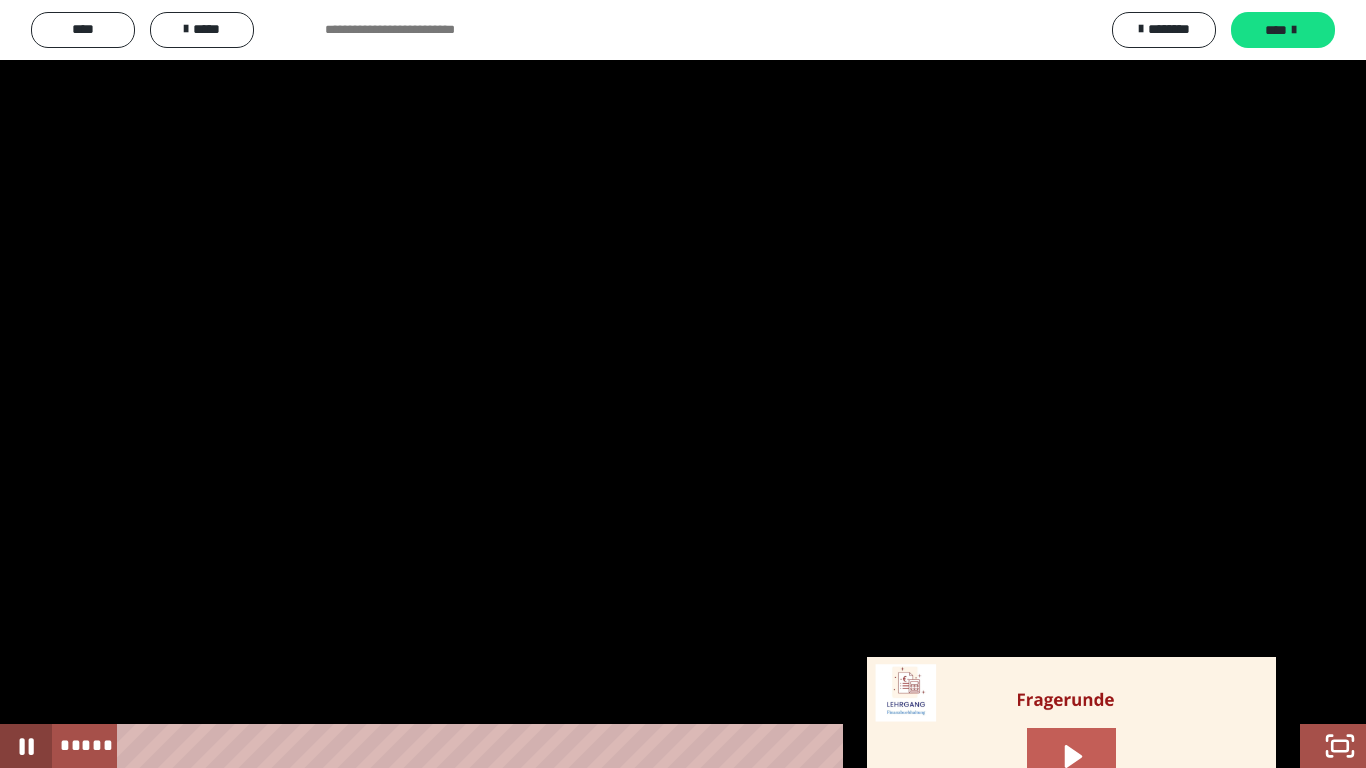 click 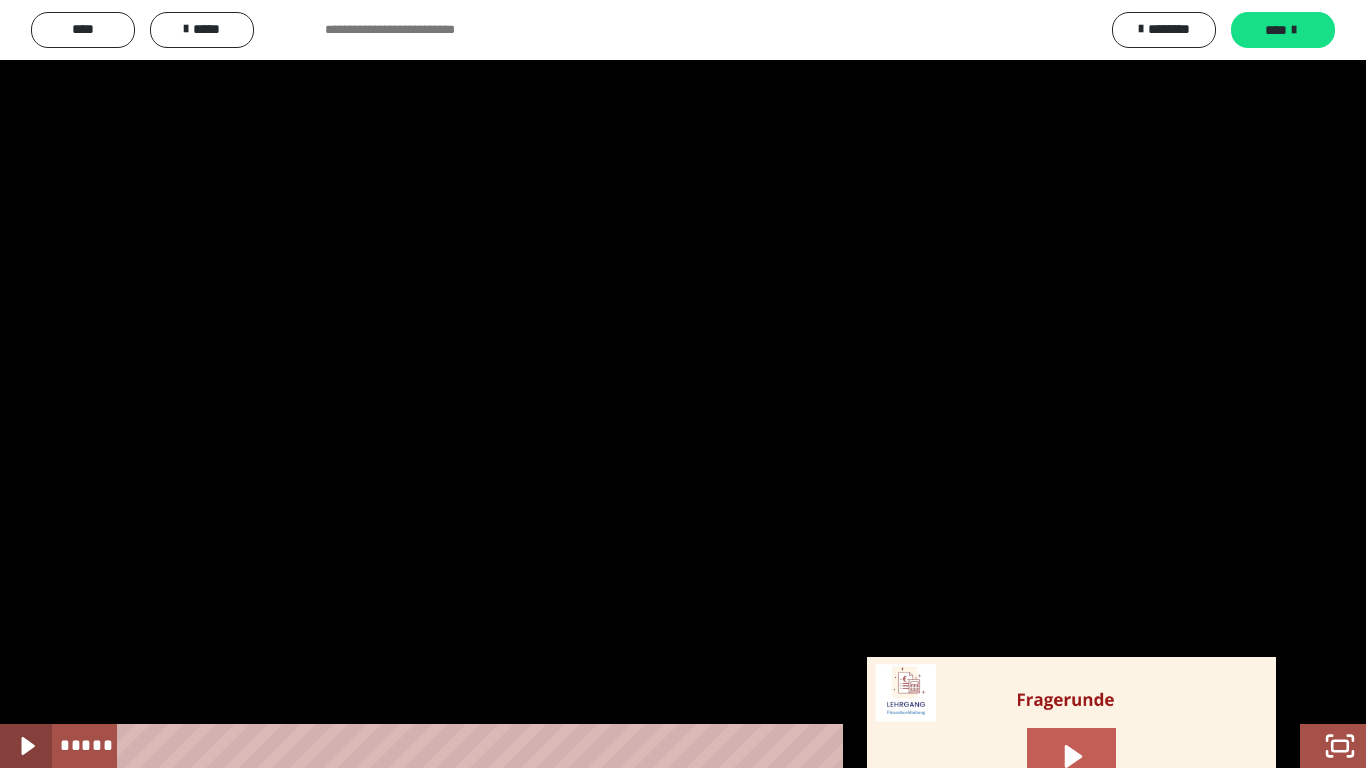 drag, startPoint x: 6, startPoint y: 744, endPoint x: 38, endPoint y: 751, distance: 32.75668 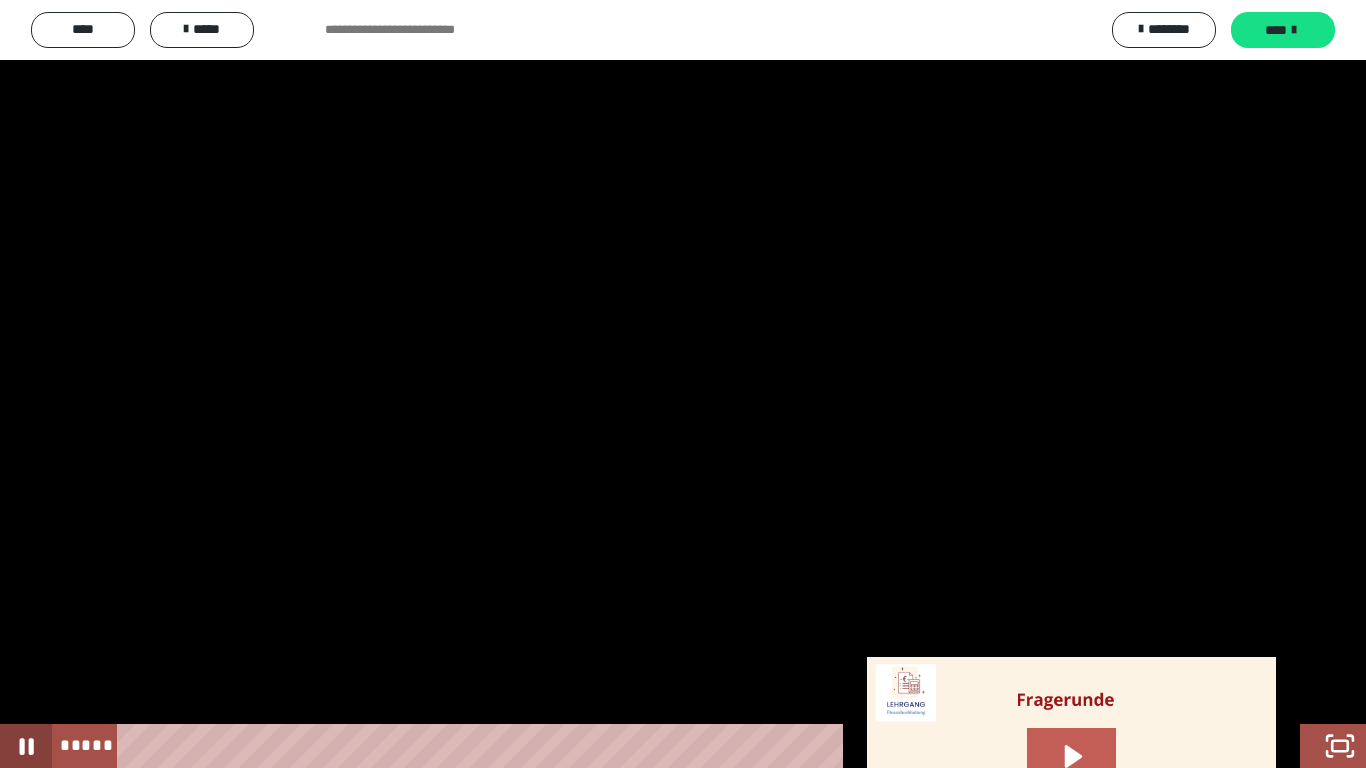 click 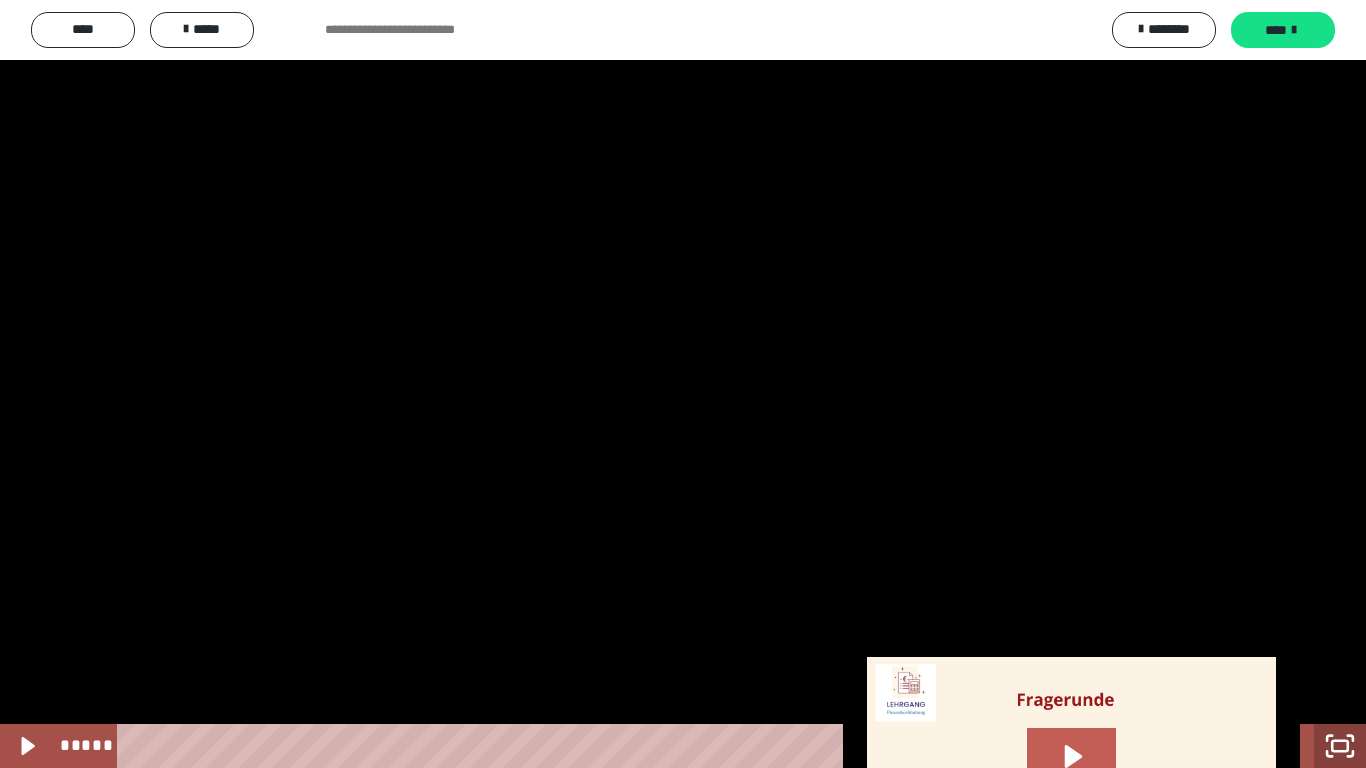 click 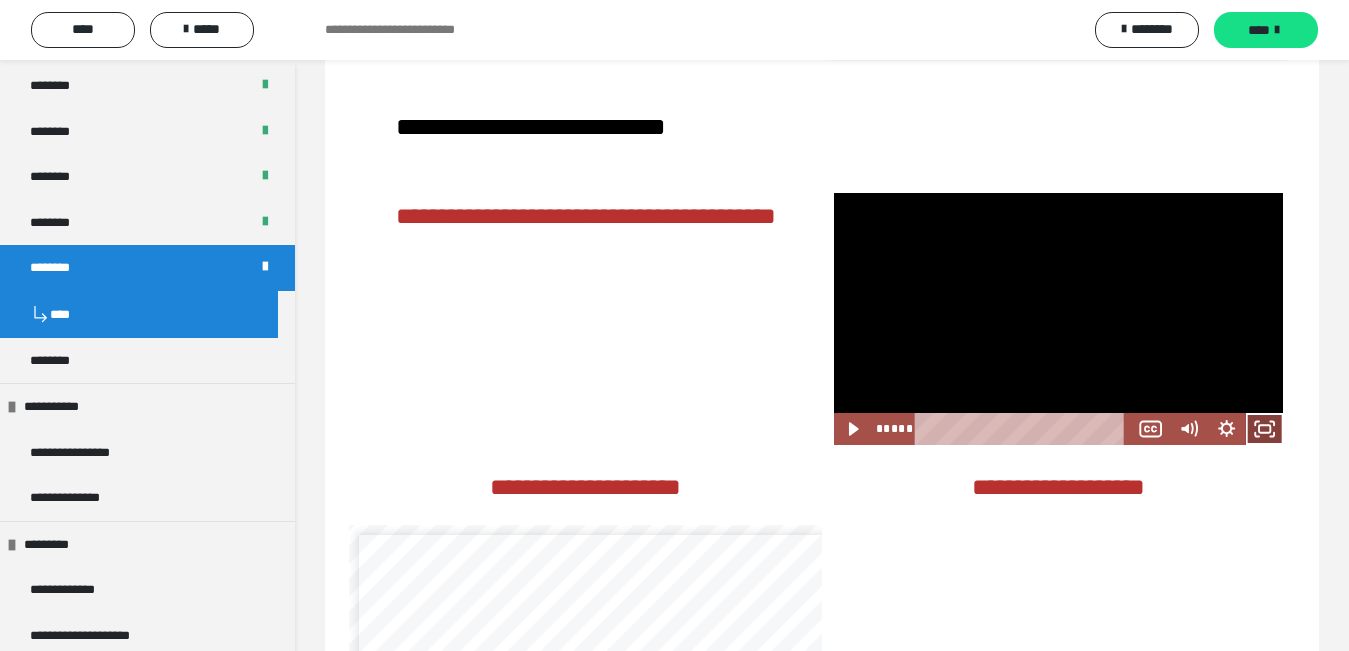 click 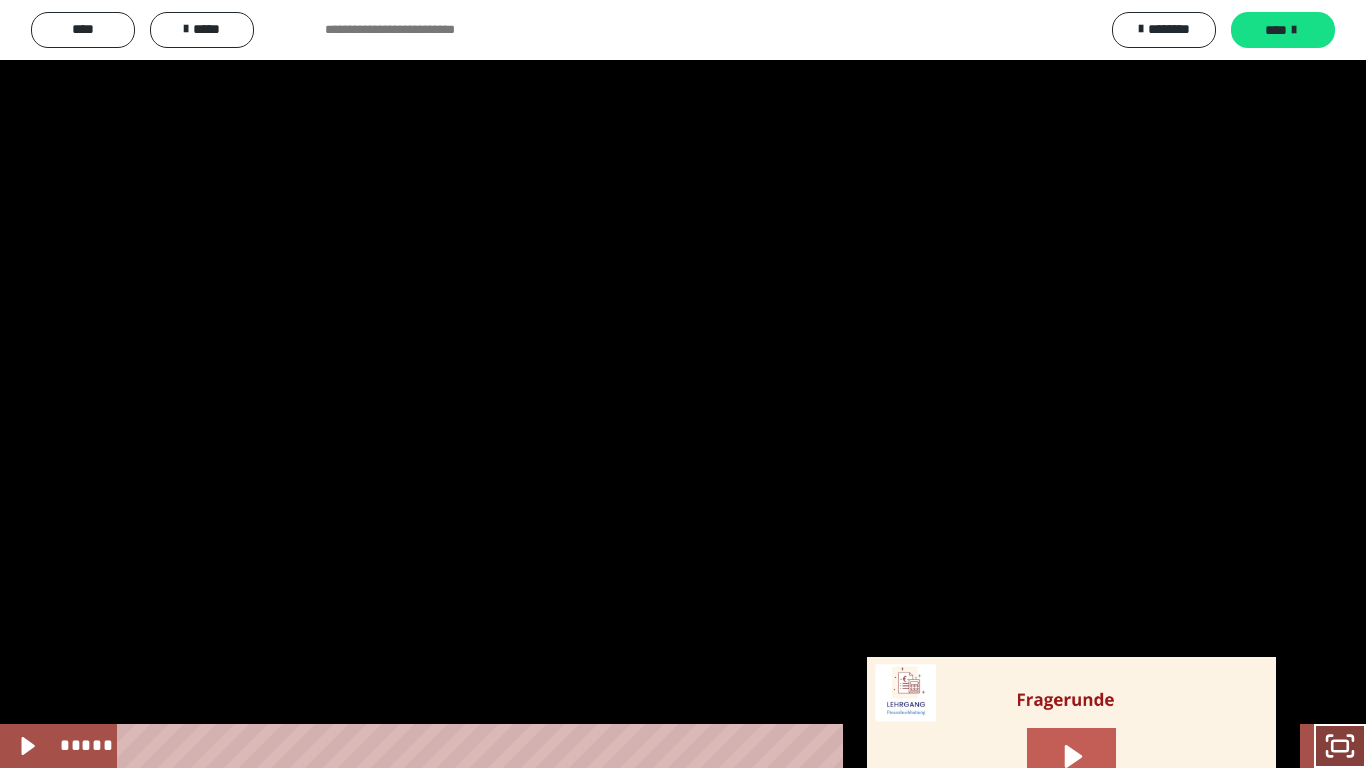 click 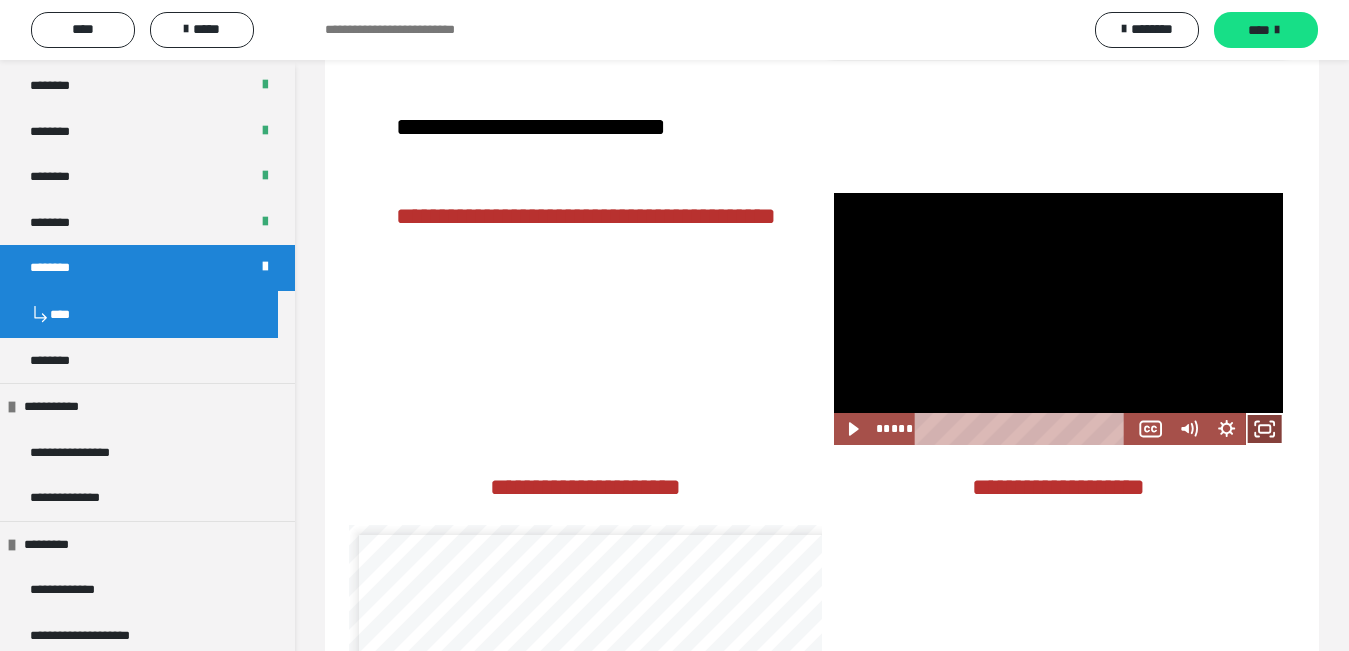 click 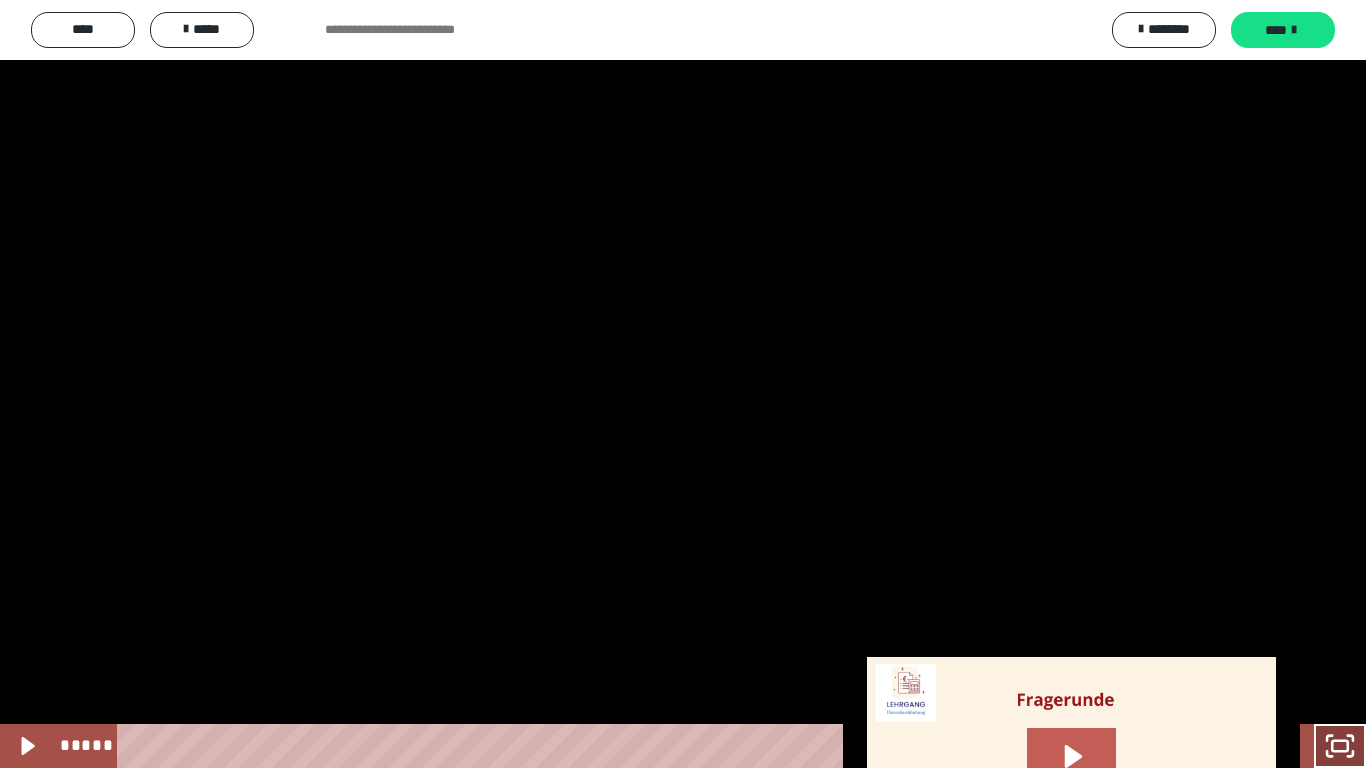 click 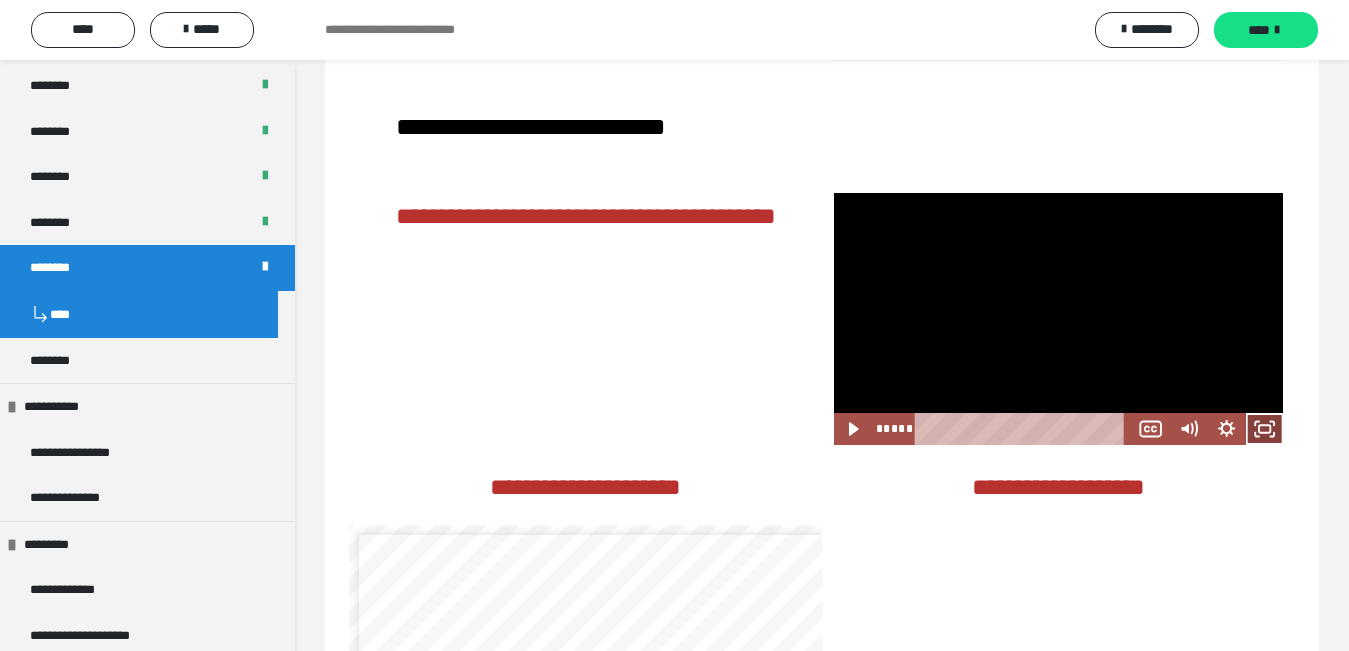 click 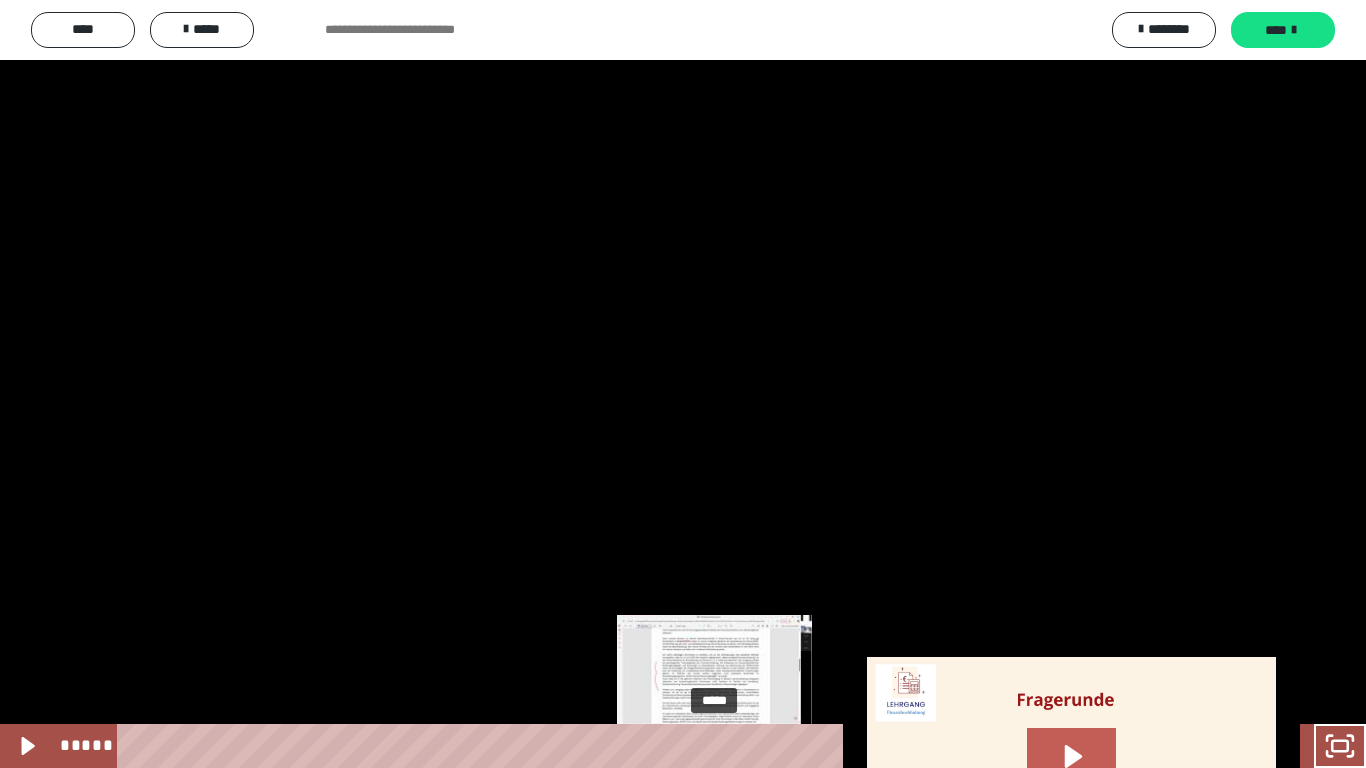click on "*****" at bounding box center (640, 746) 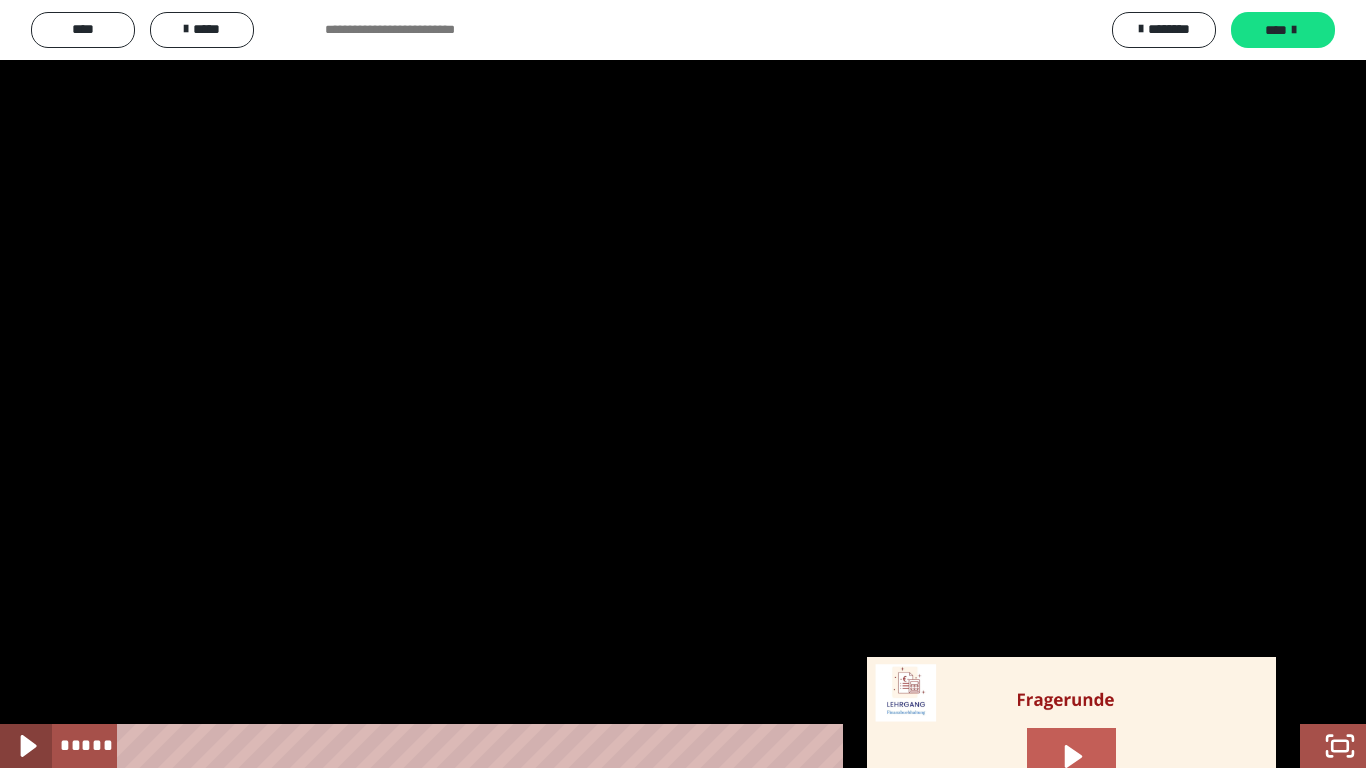 click 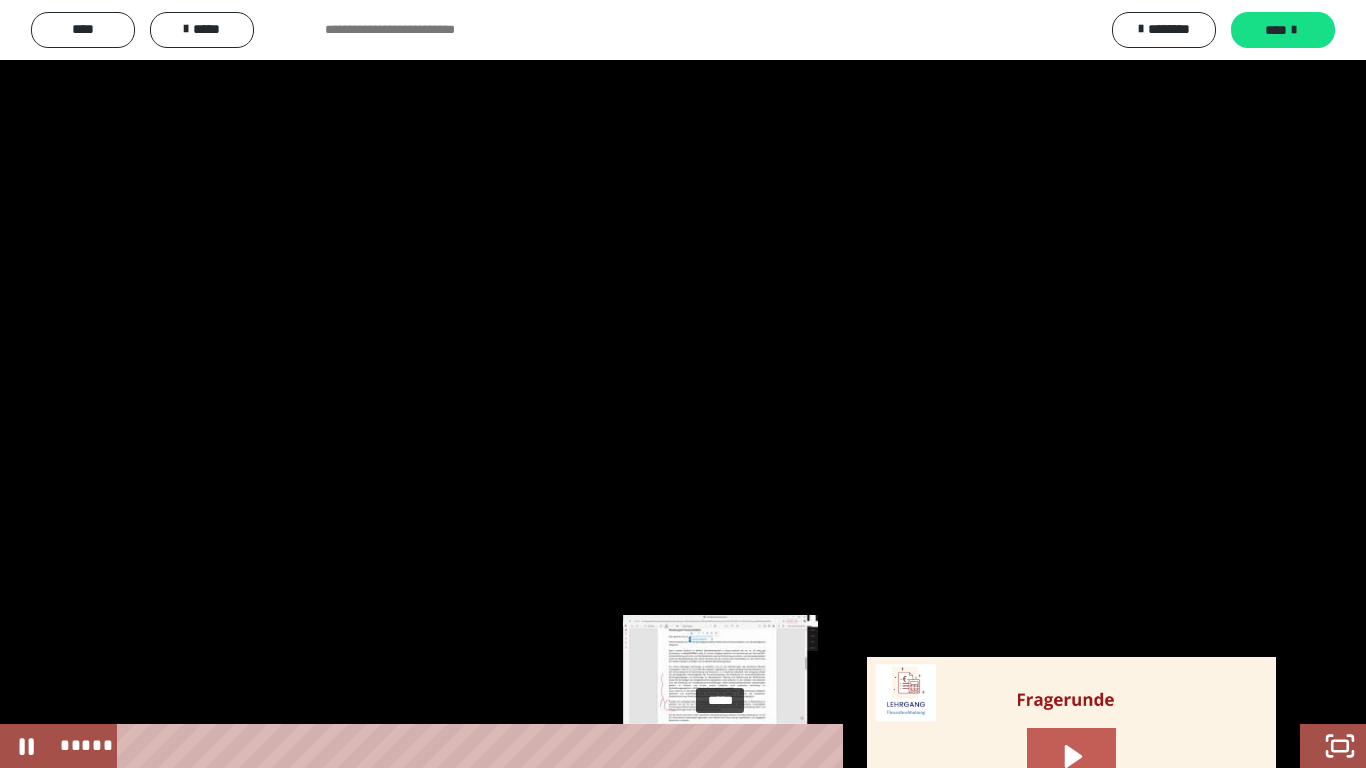 click at bounding box center [721, 746] 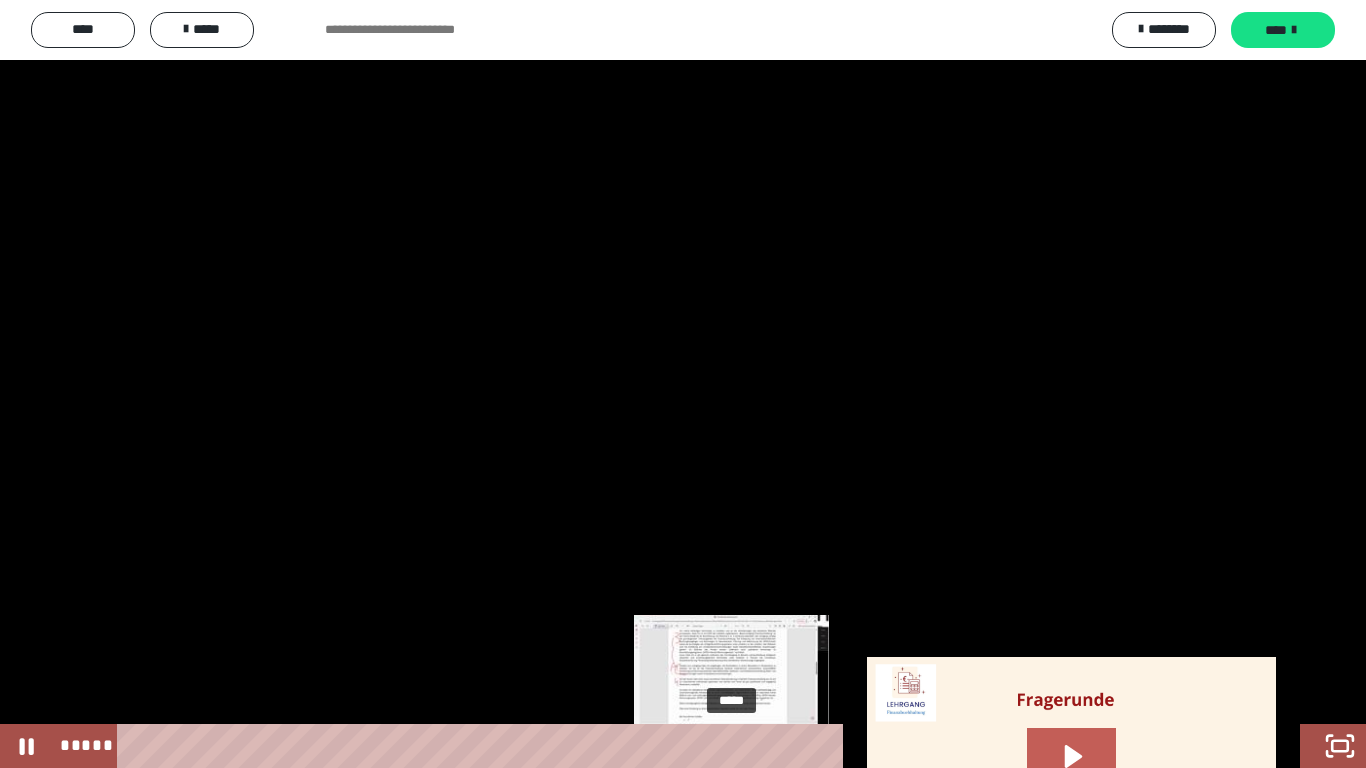click on "*****" at bounding box center (640, 746) 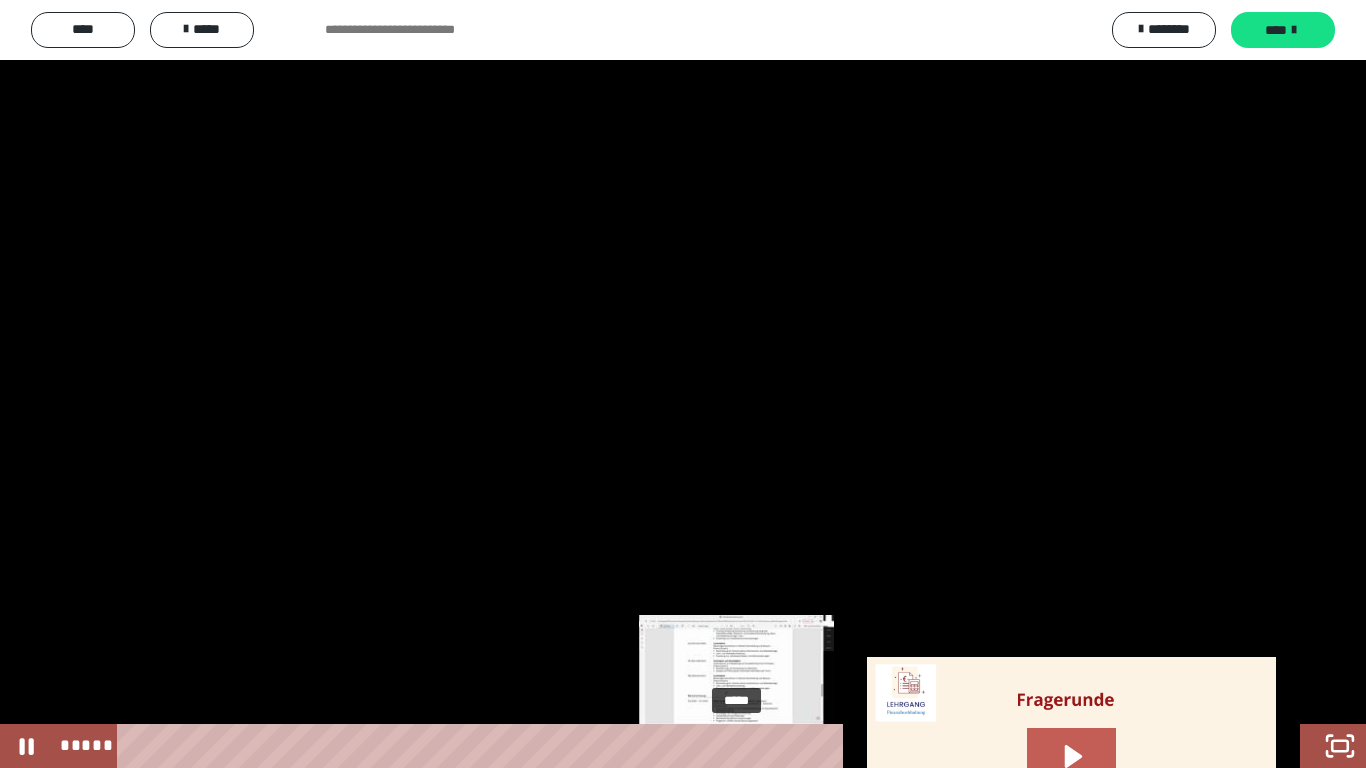 click at bounding box center [736, 746] 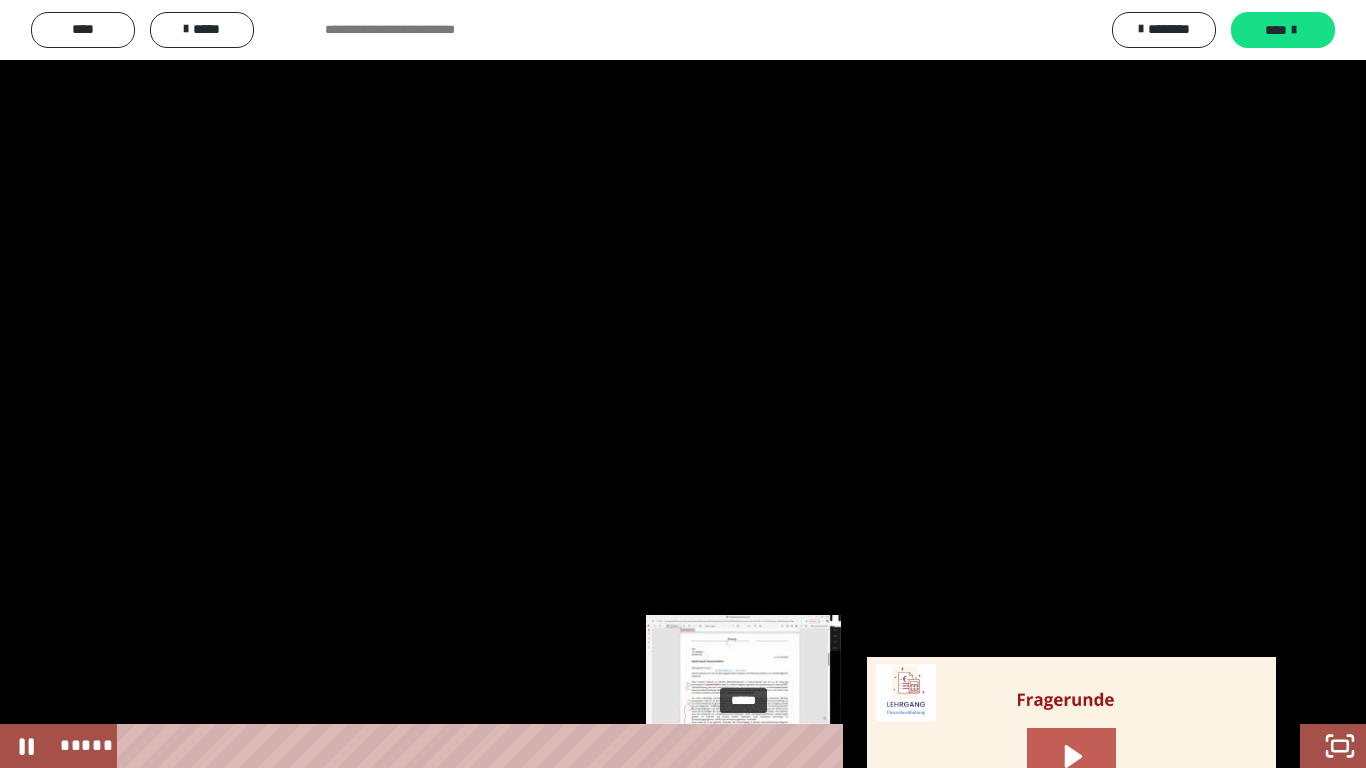click on "*****" at bounding box center (640, 746) 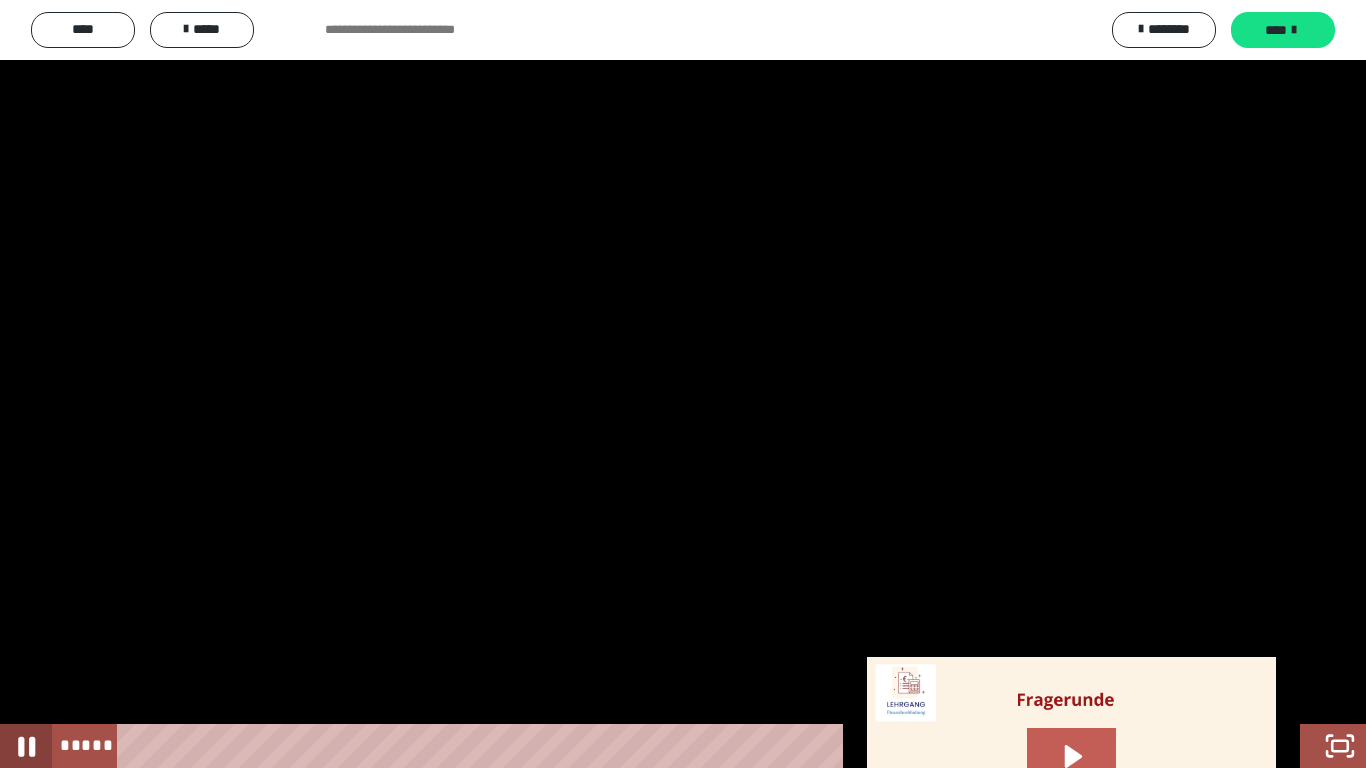 click 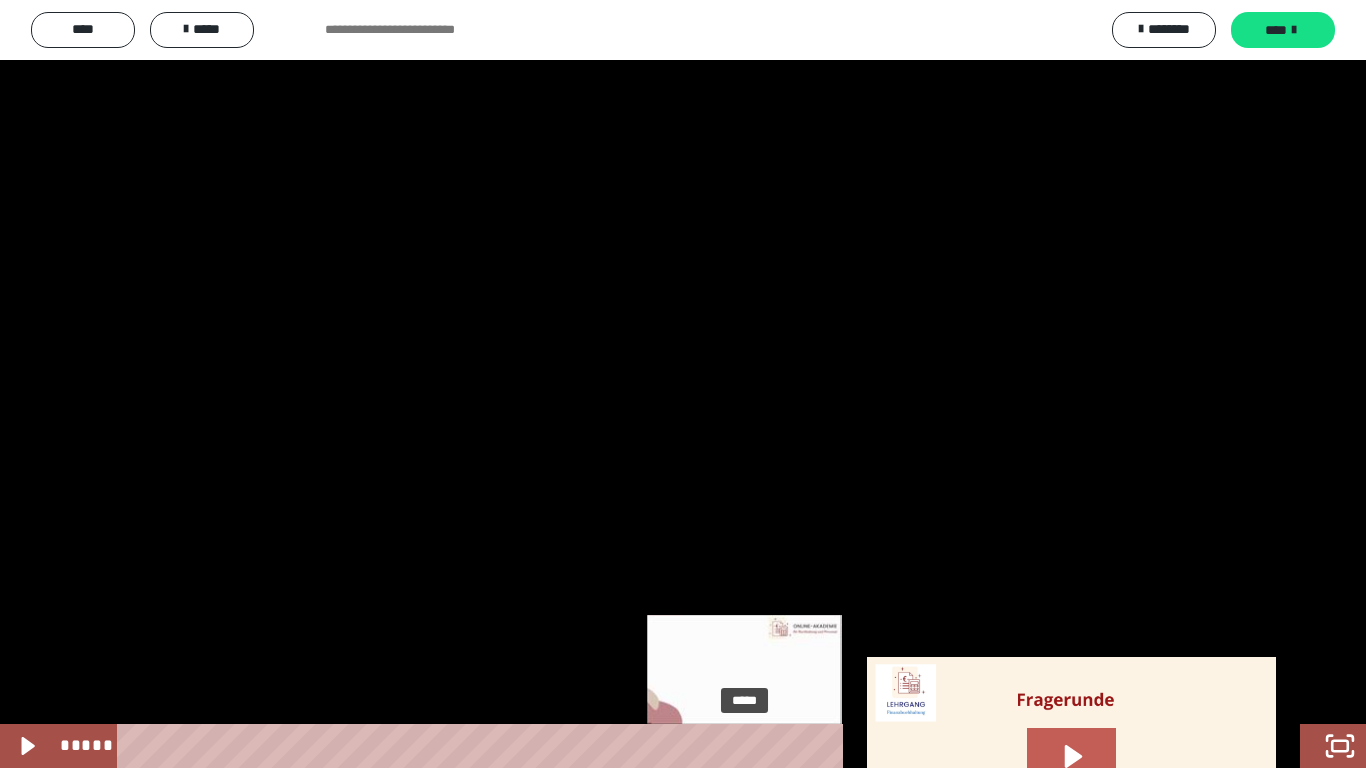 click at bounding box center [744, 746] 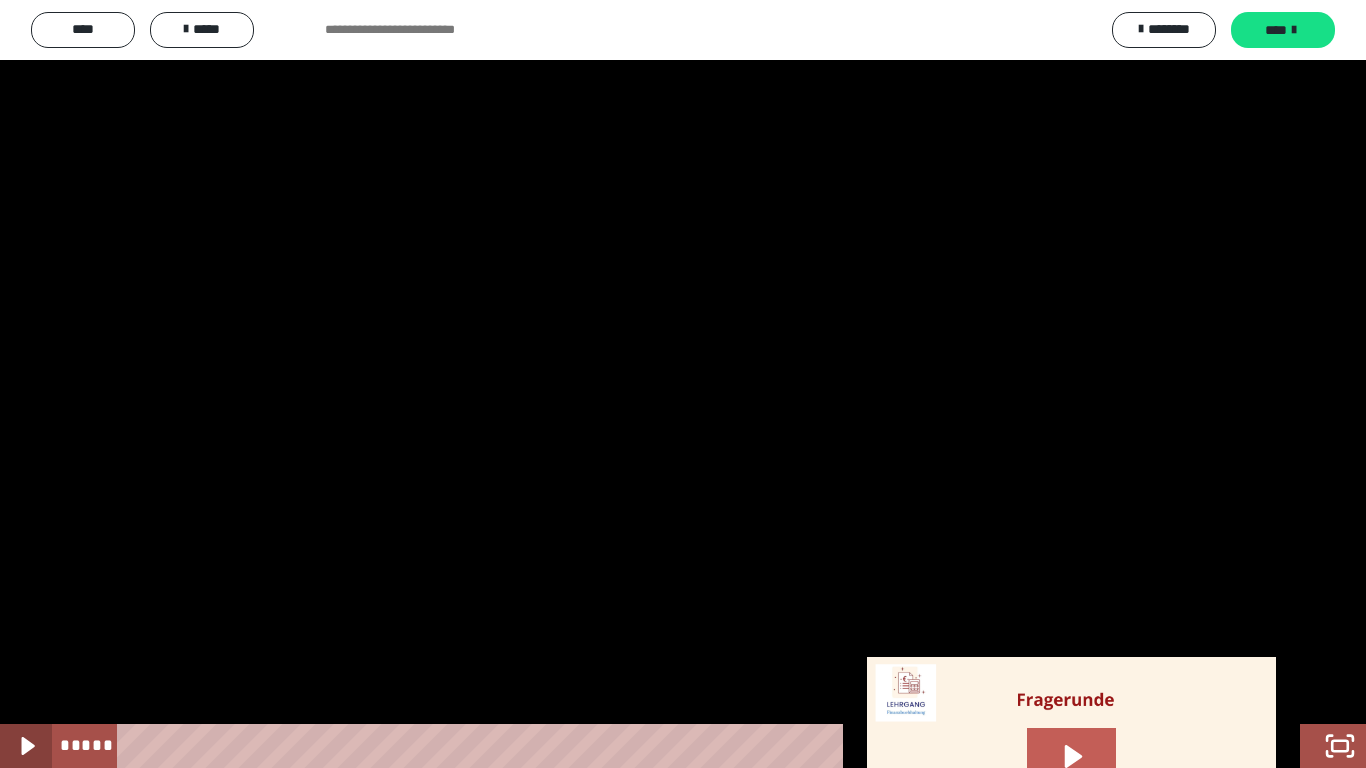 click 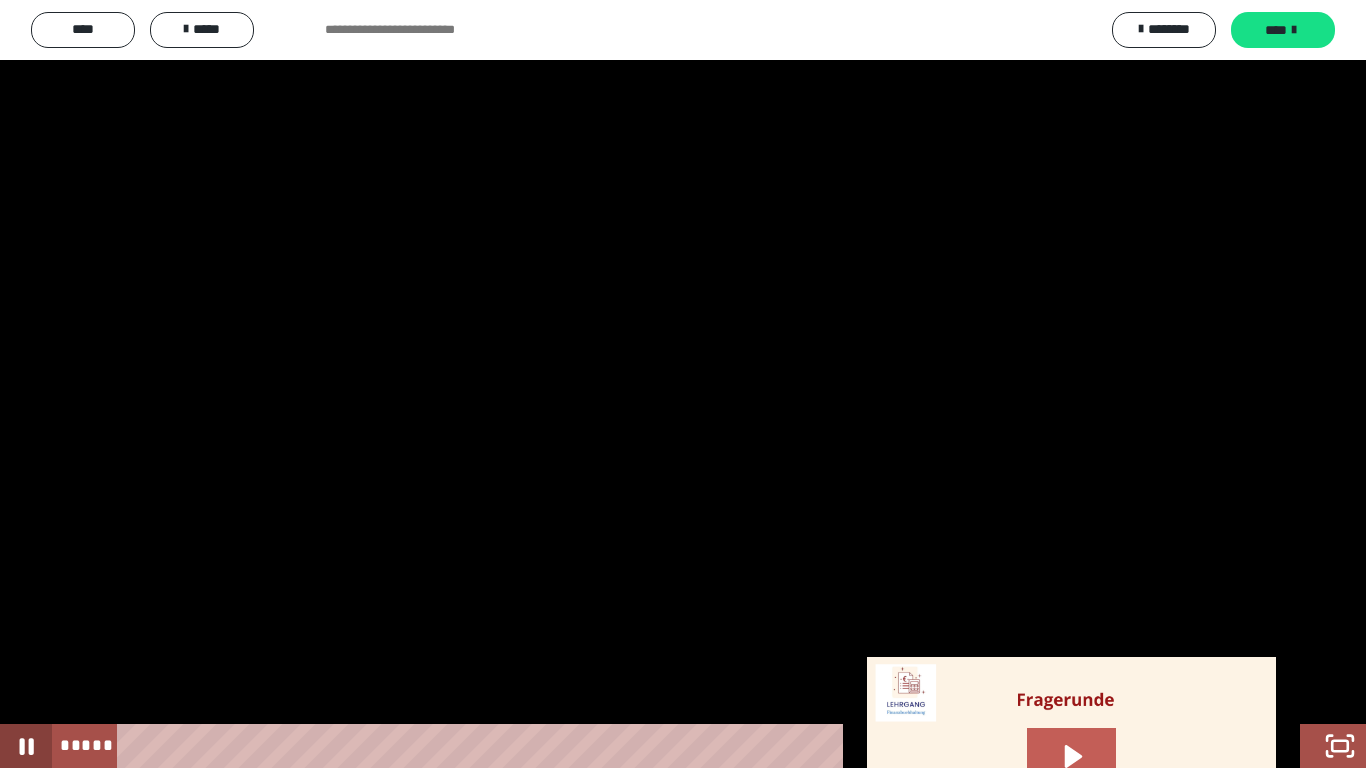 click 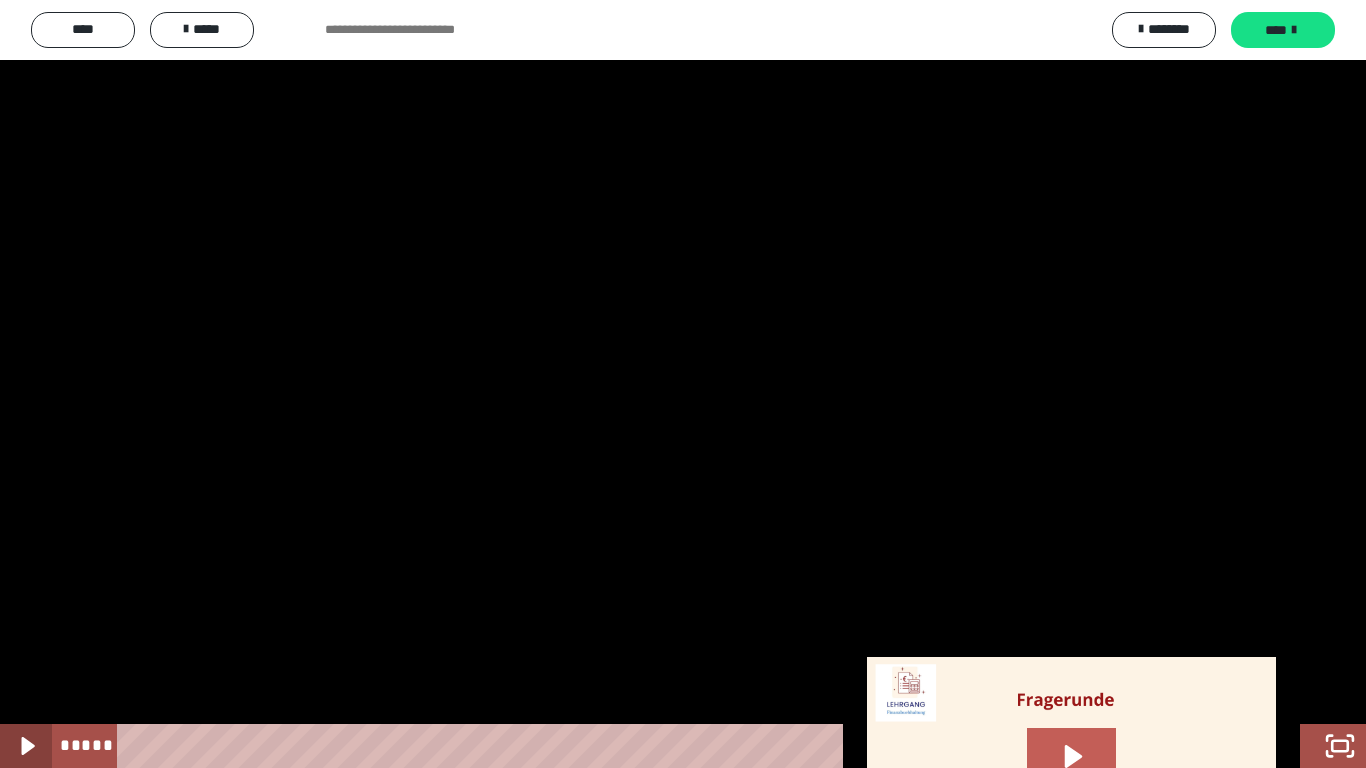 click 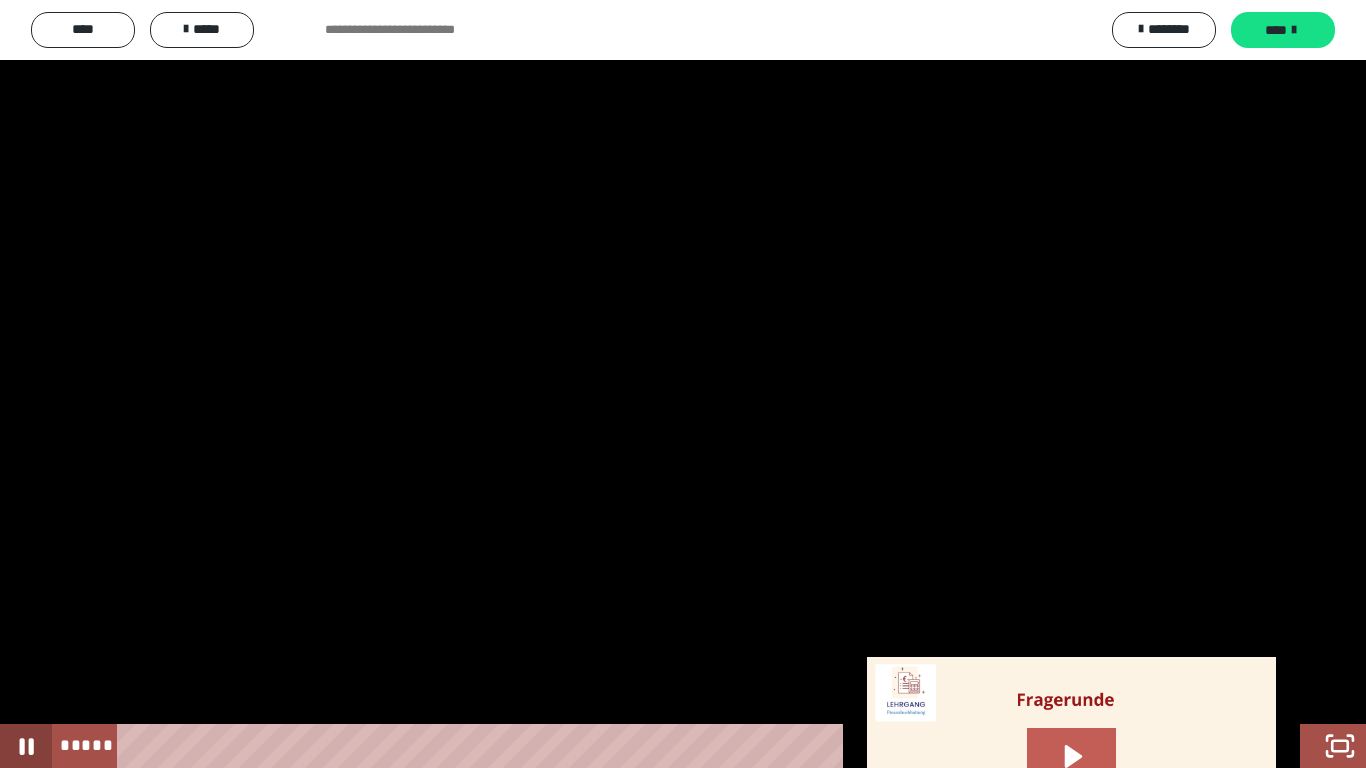 click 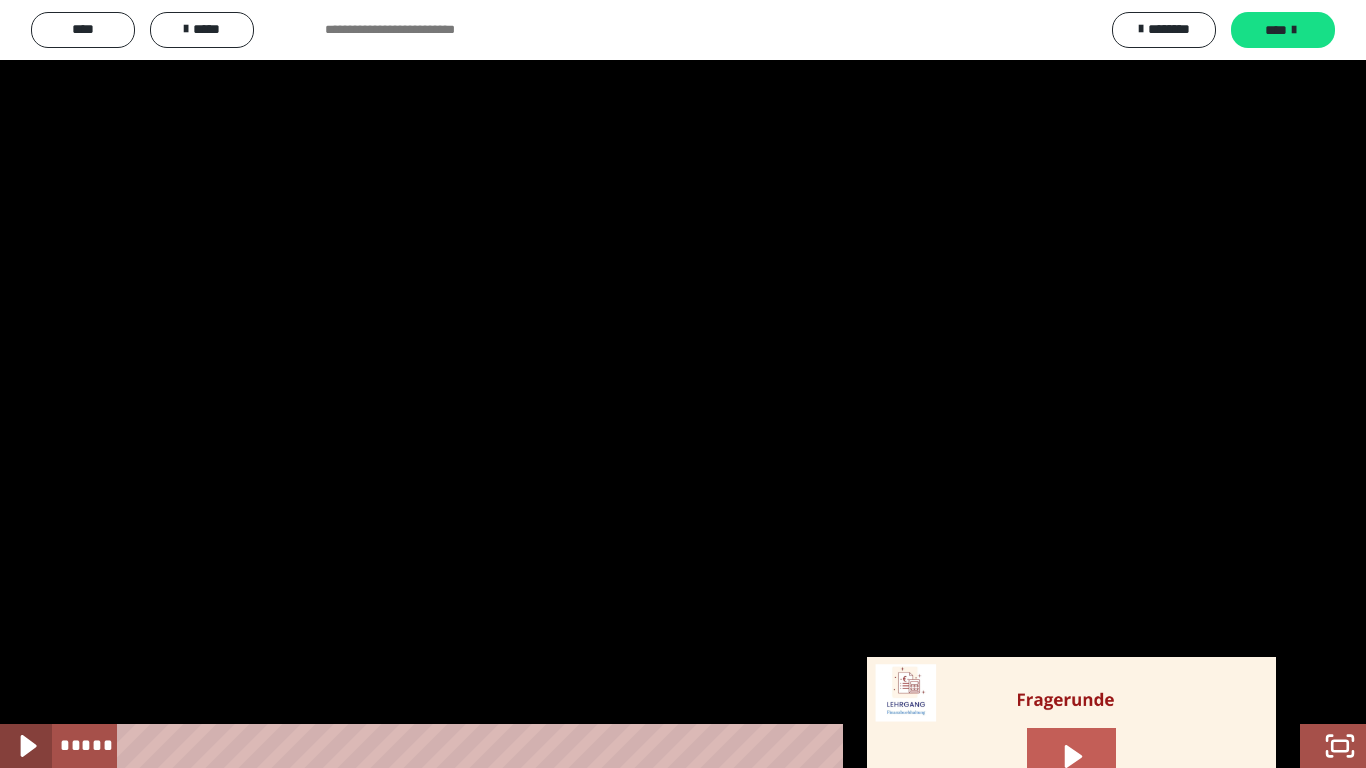 click 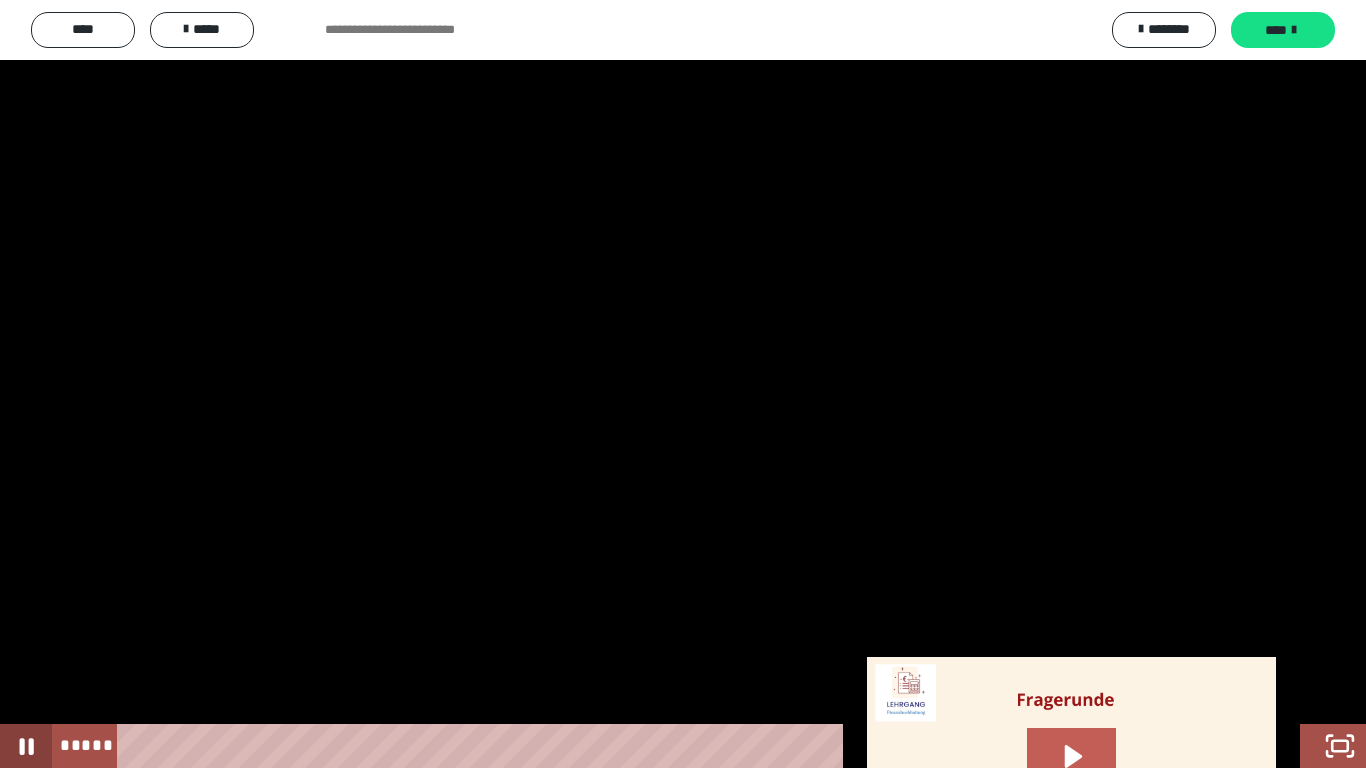 click 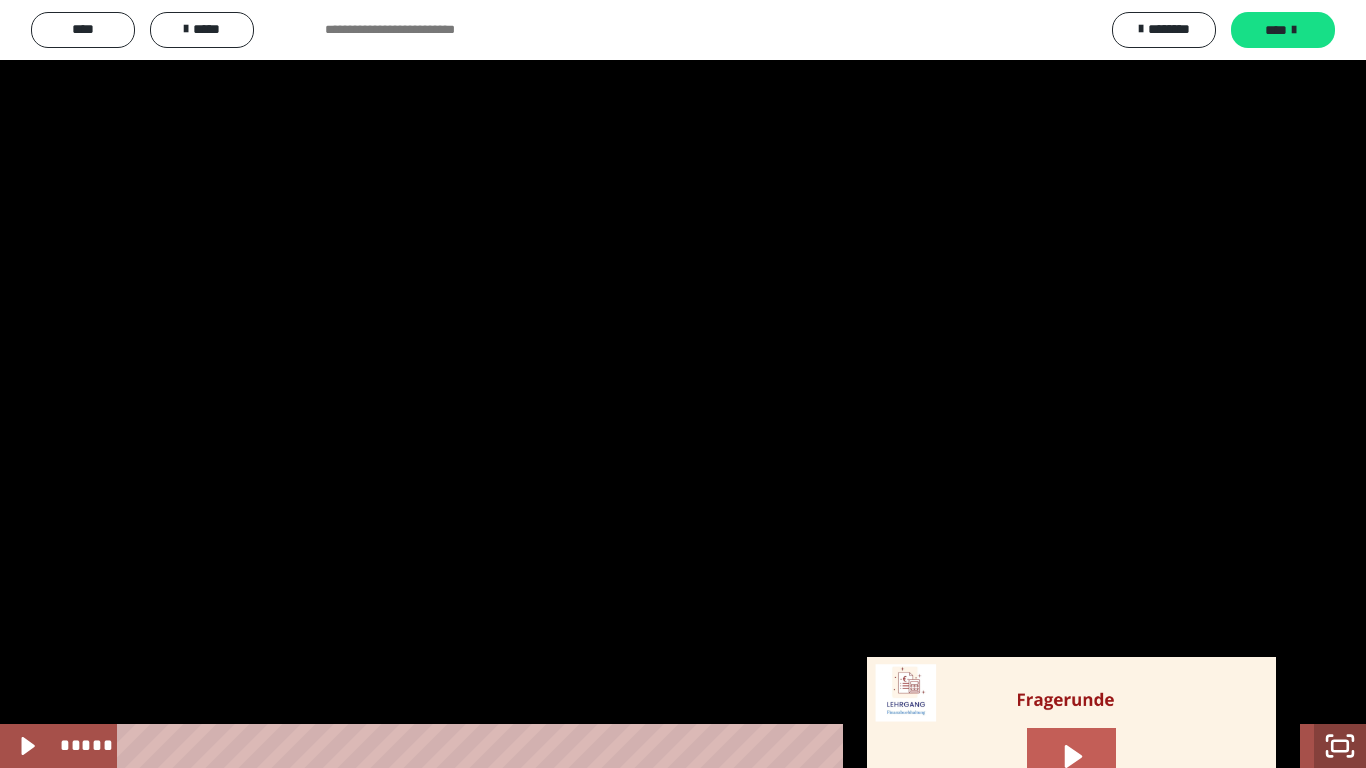 click 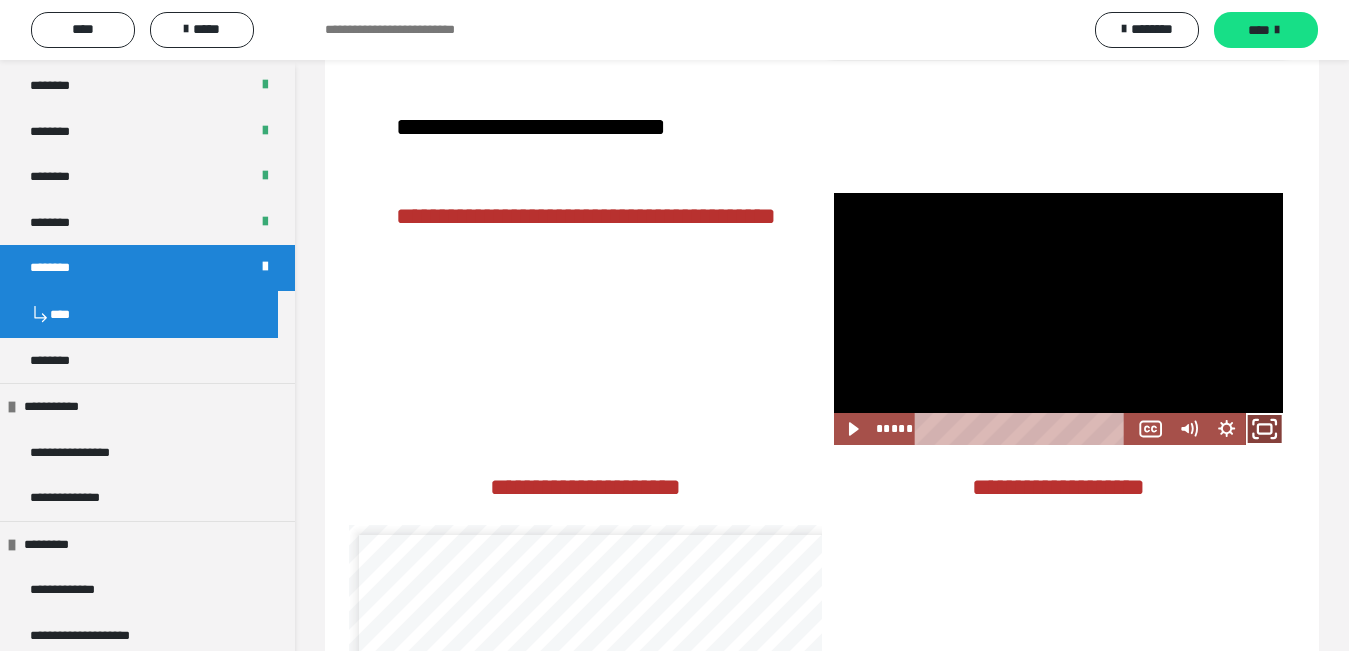 click 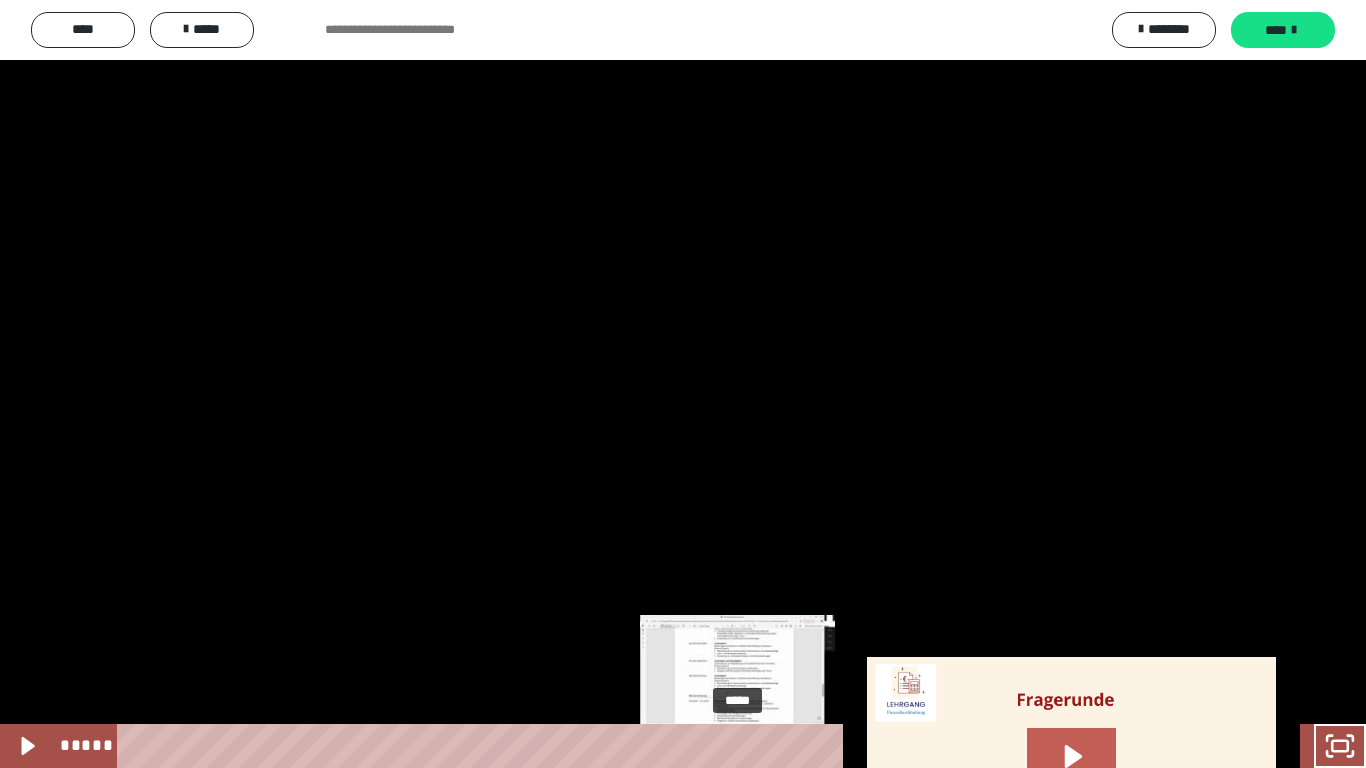 click on "*****" at bounding box center [640, 746] 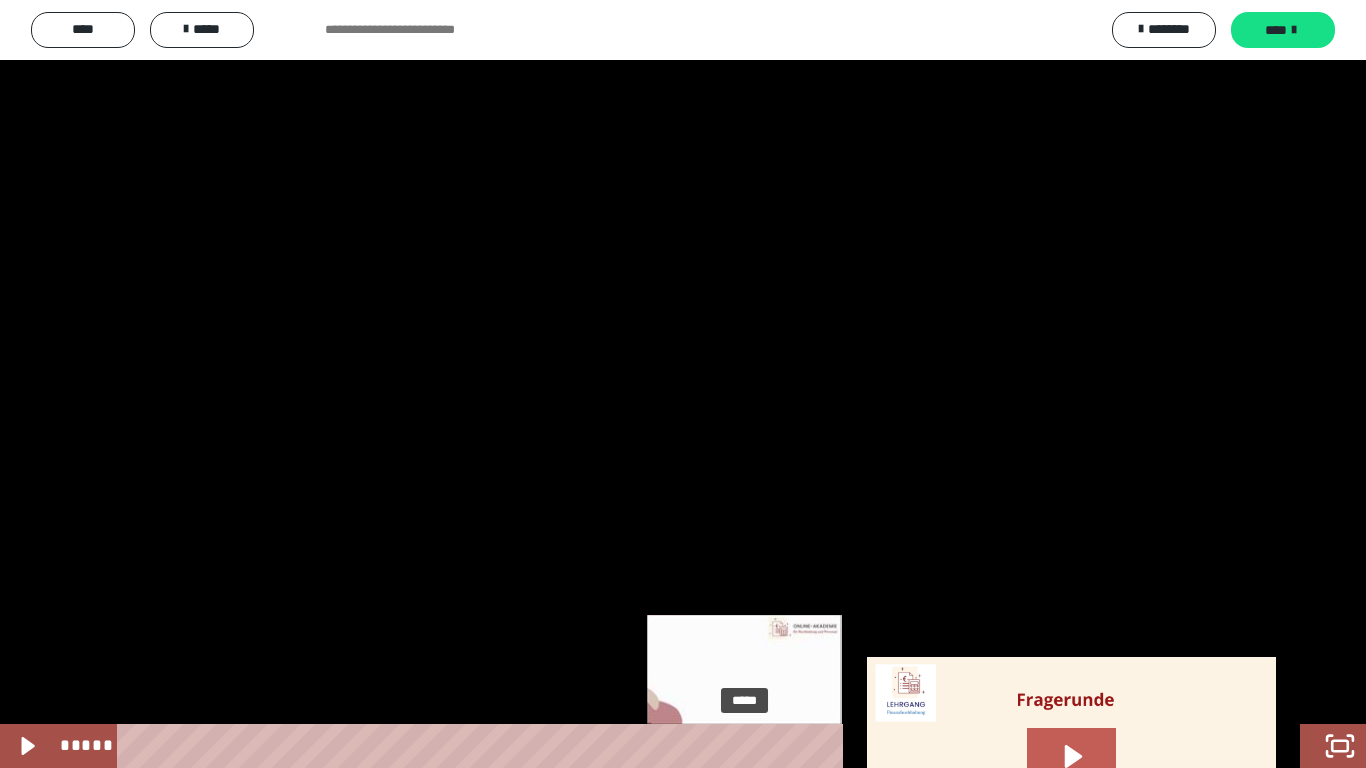 click on "*****" at bounding box center [640, 746] 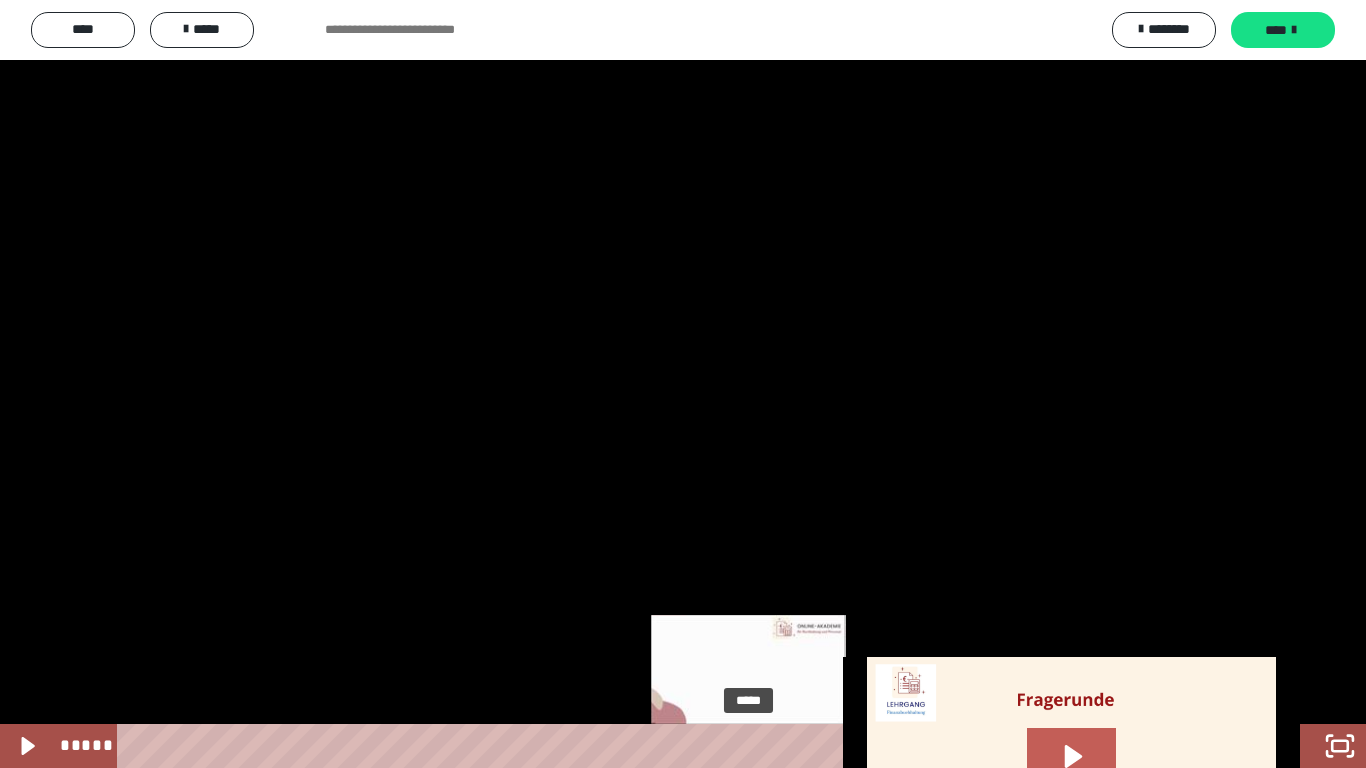 click at bounding box center (744, 746) 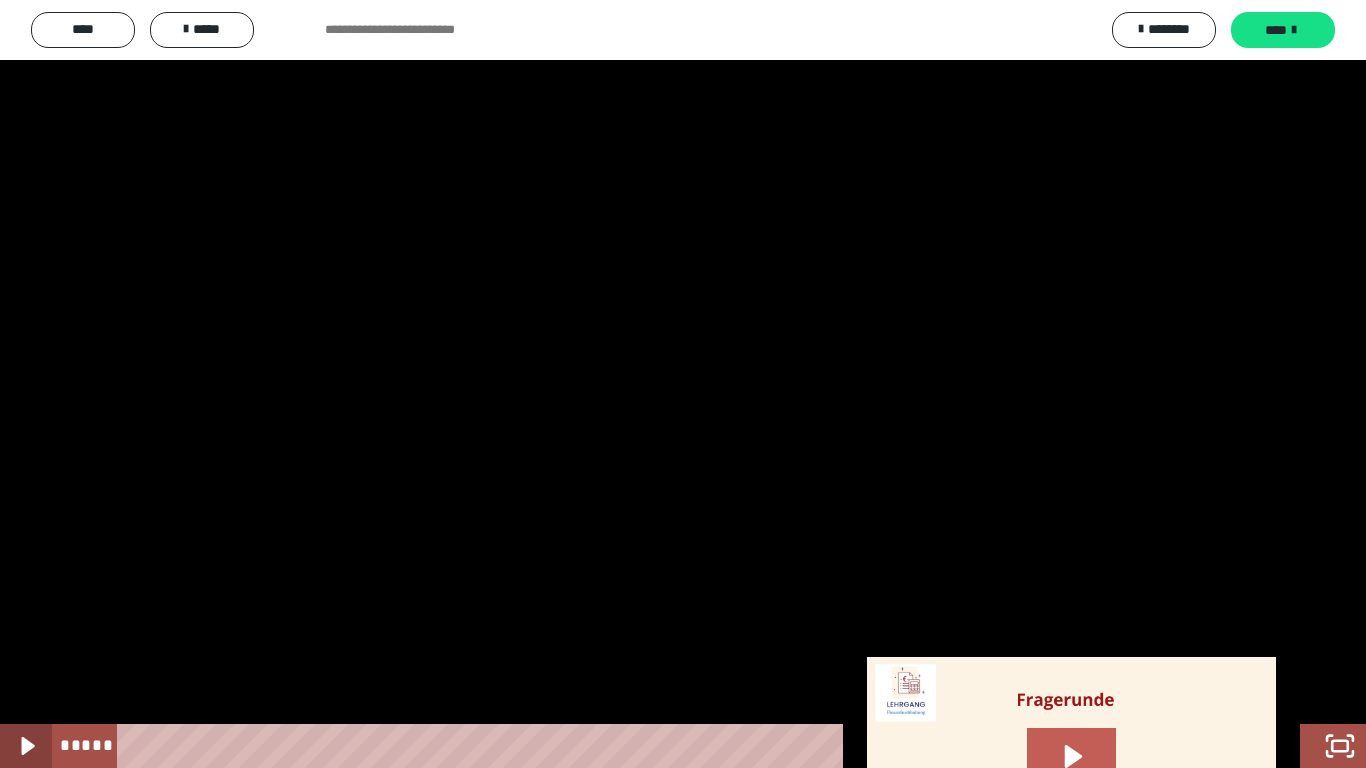 click 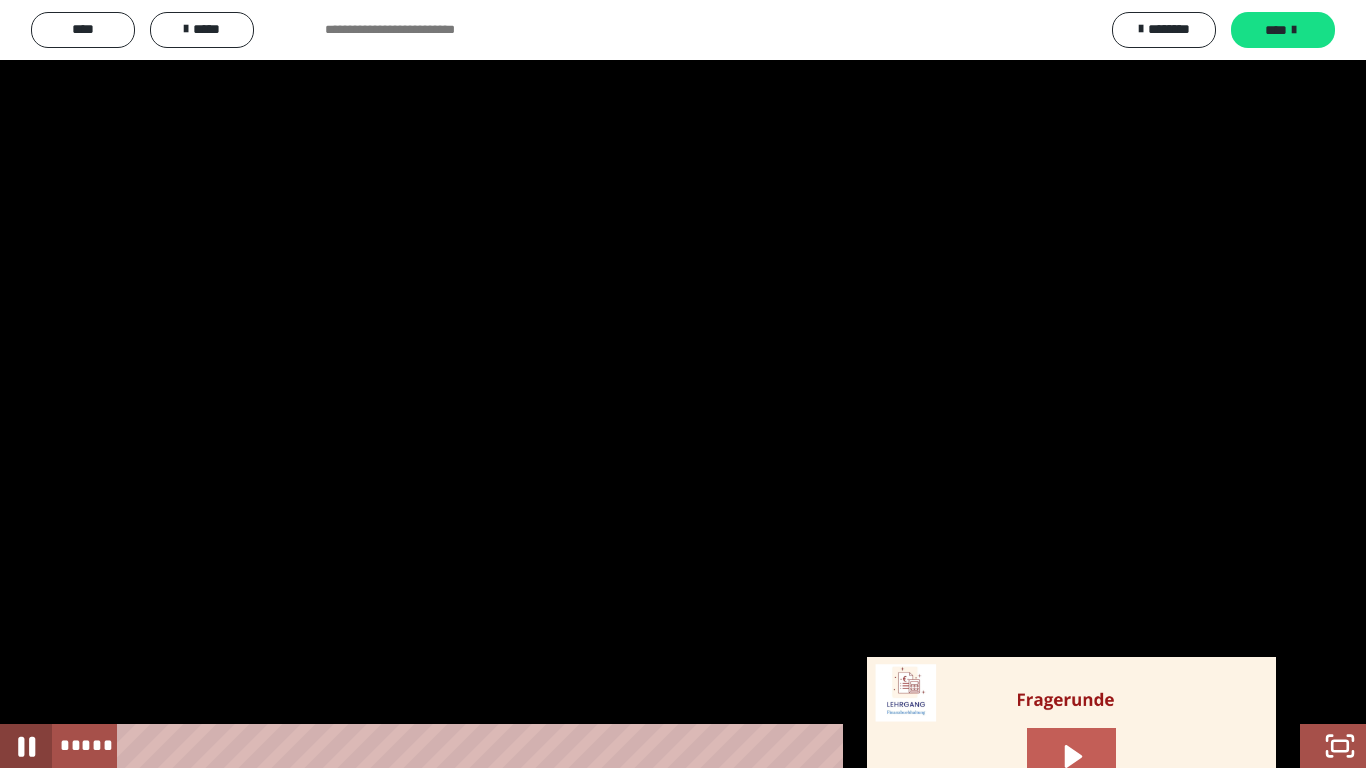 click 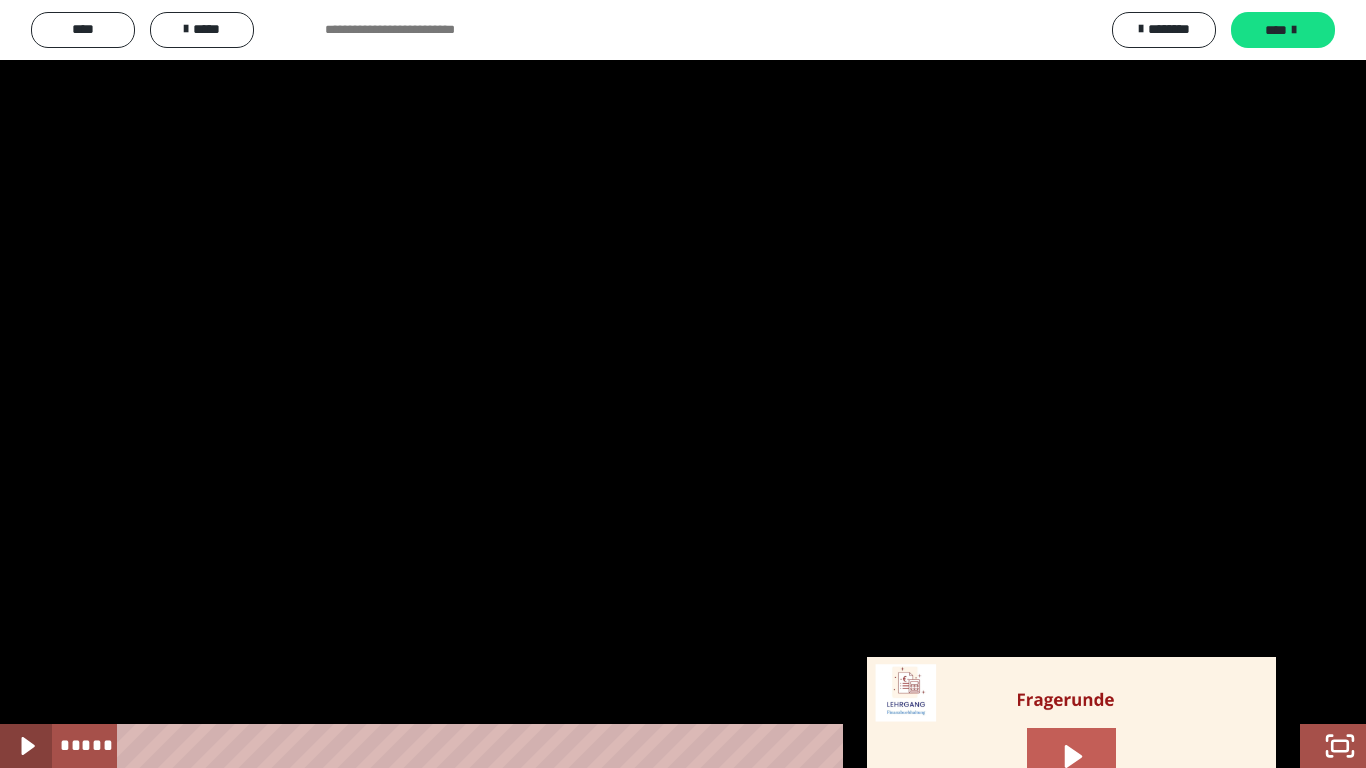 click 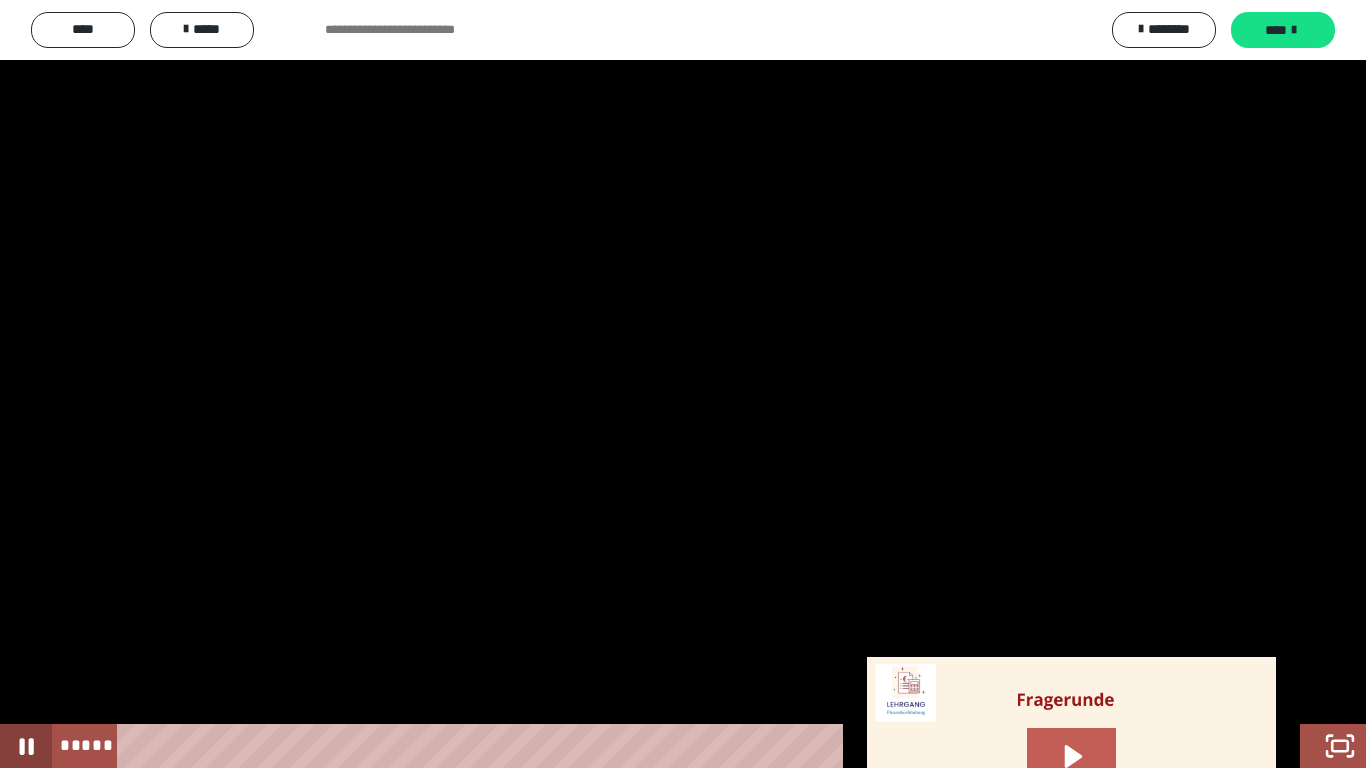 click 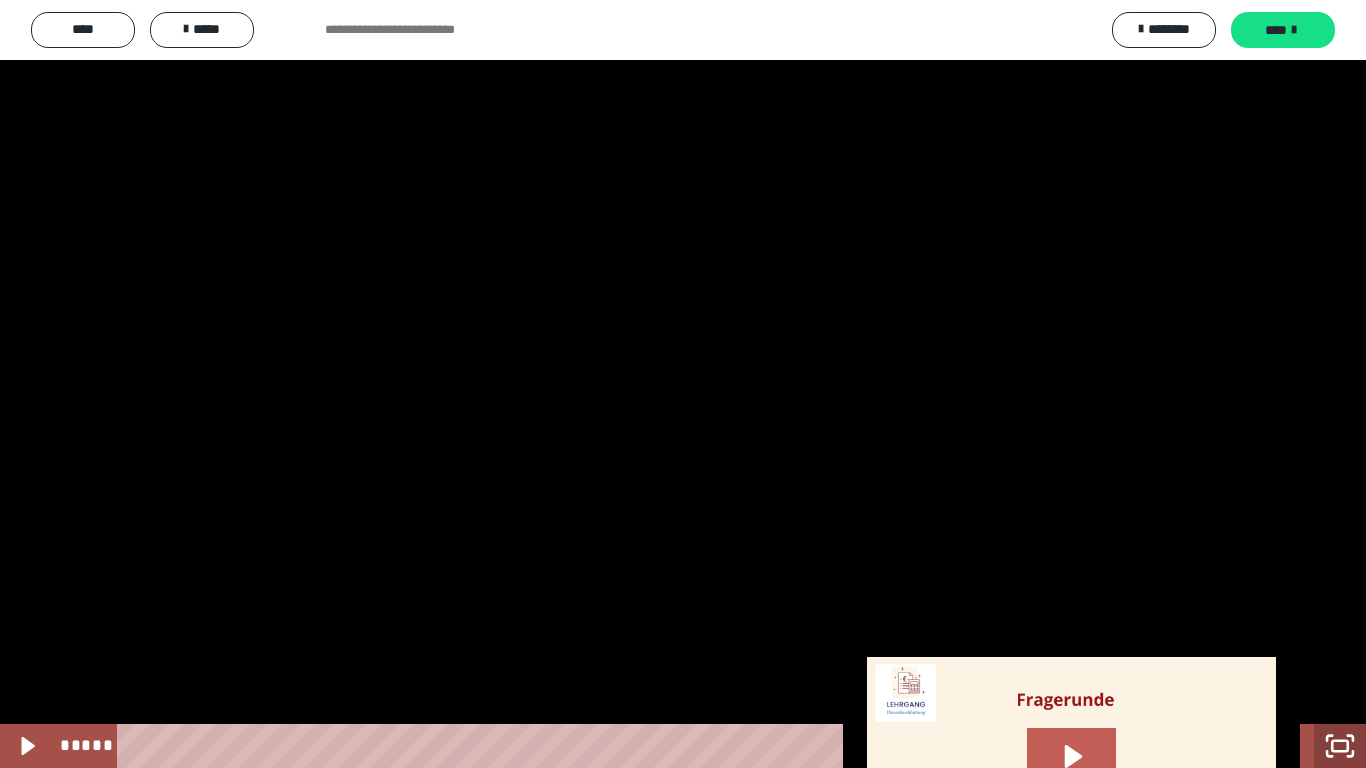click 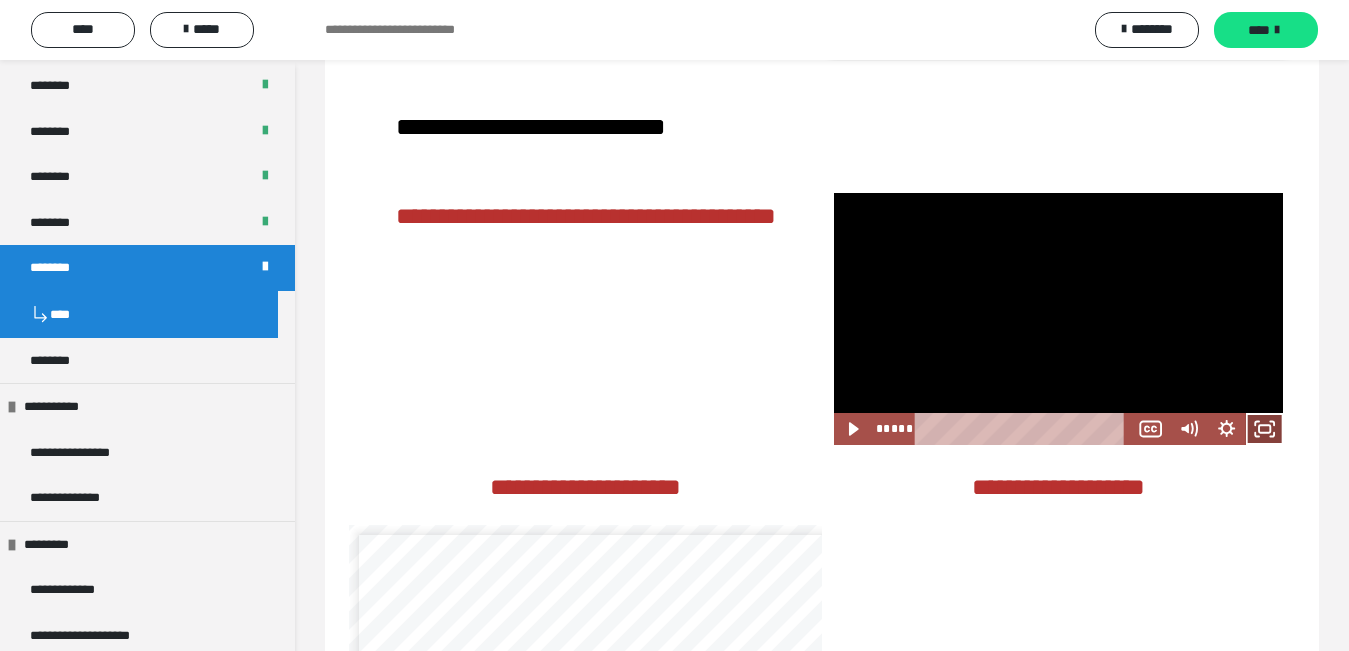 click 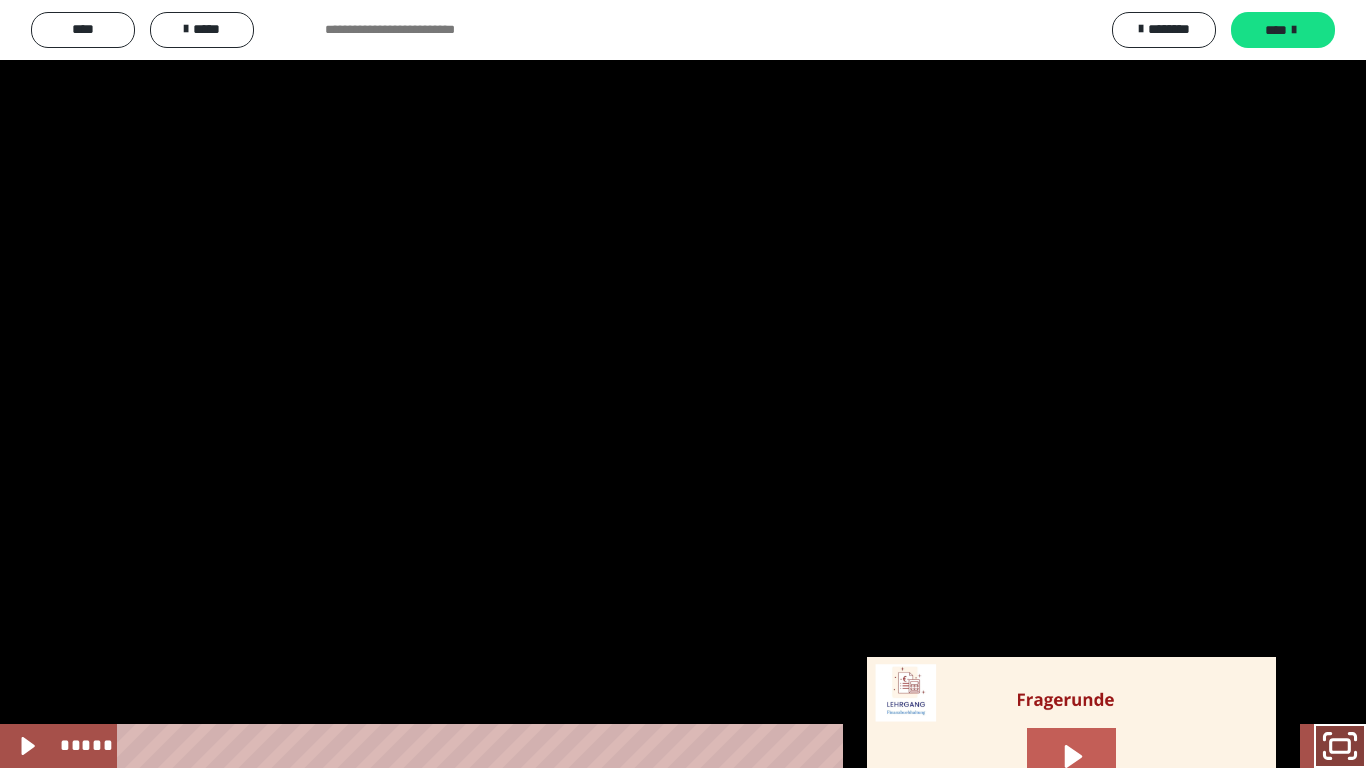 click 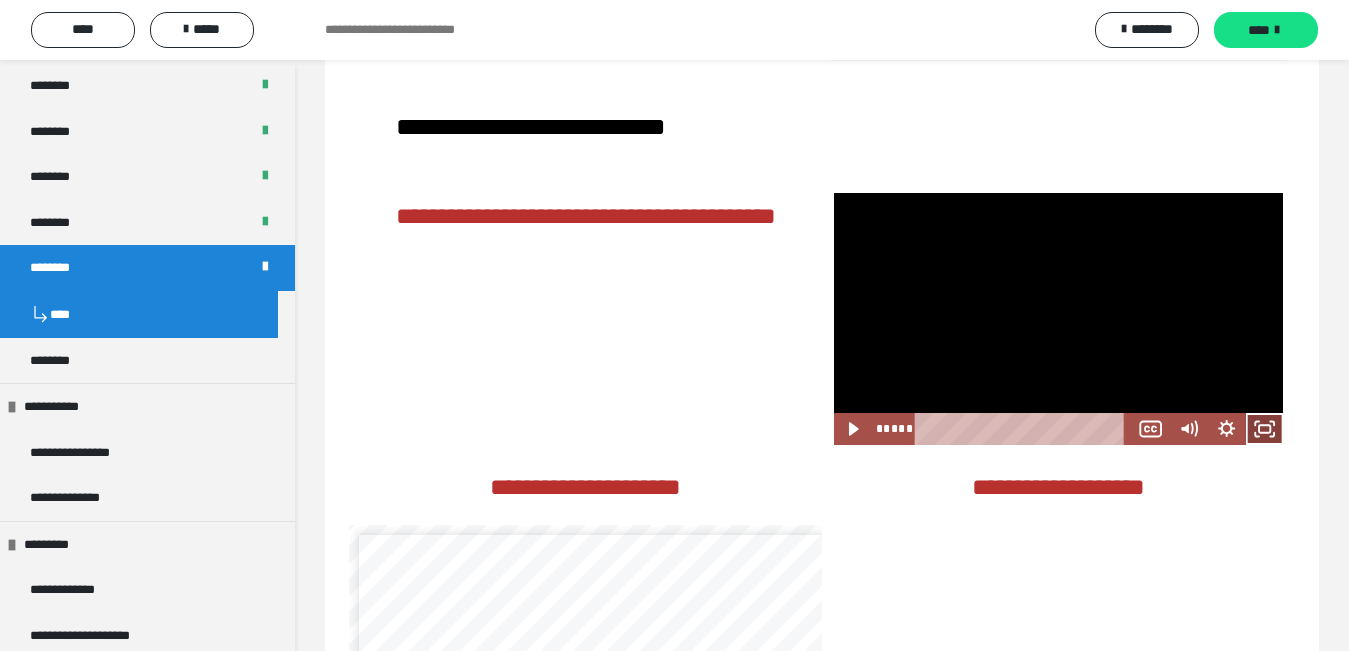 click 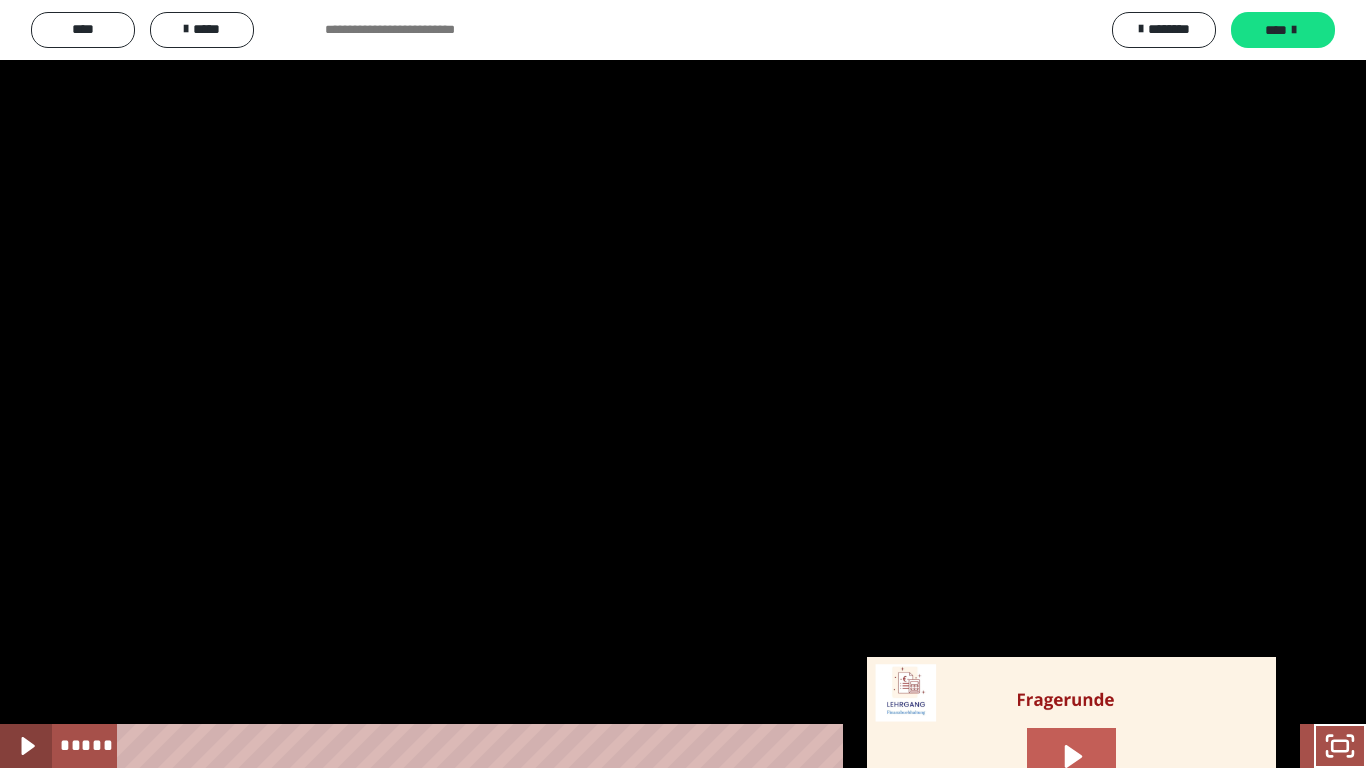 click 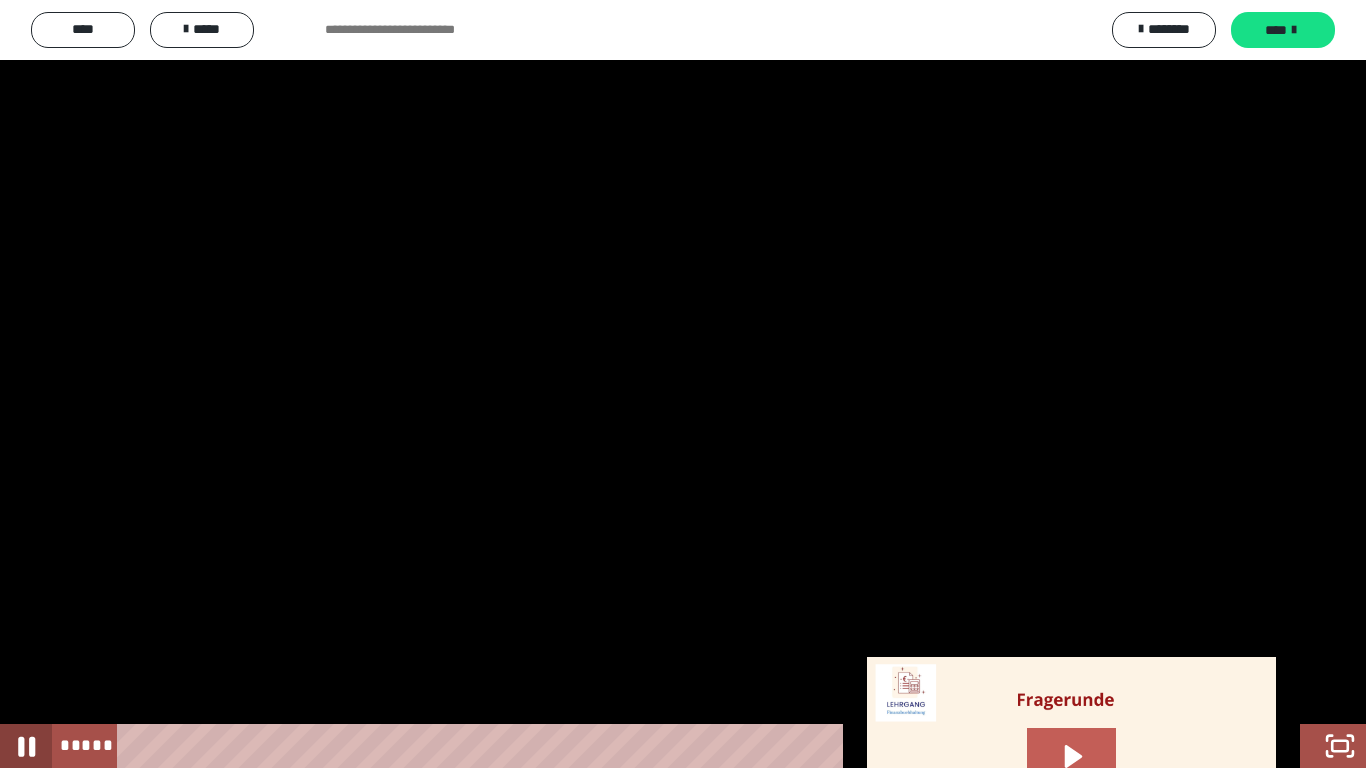 click 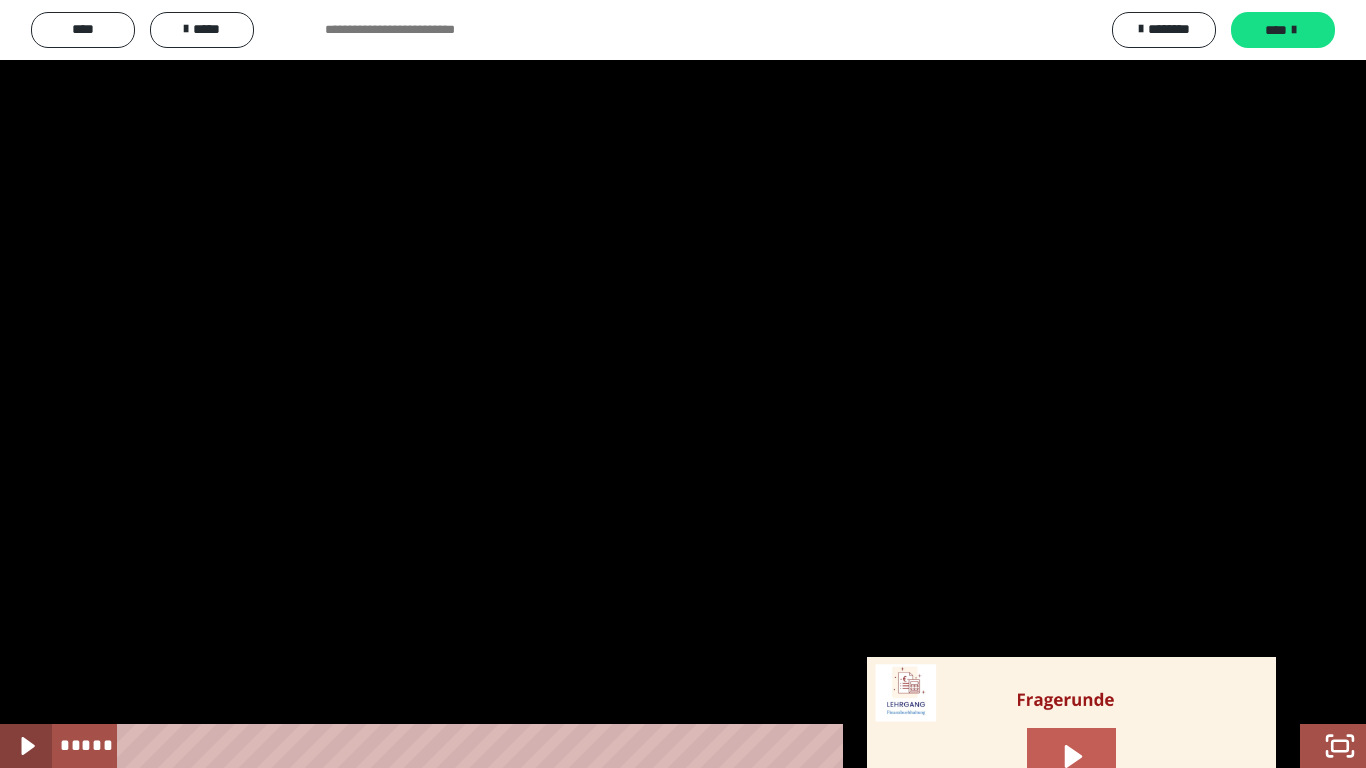 click 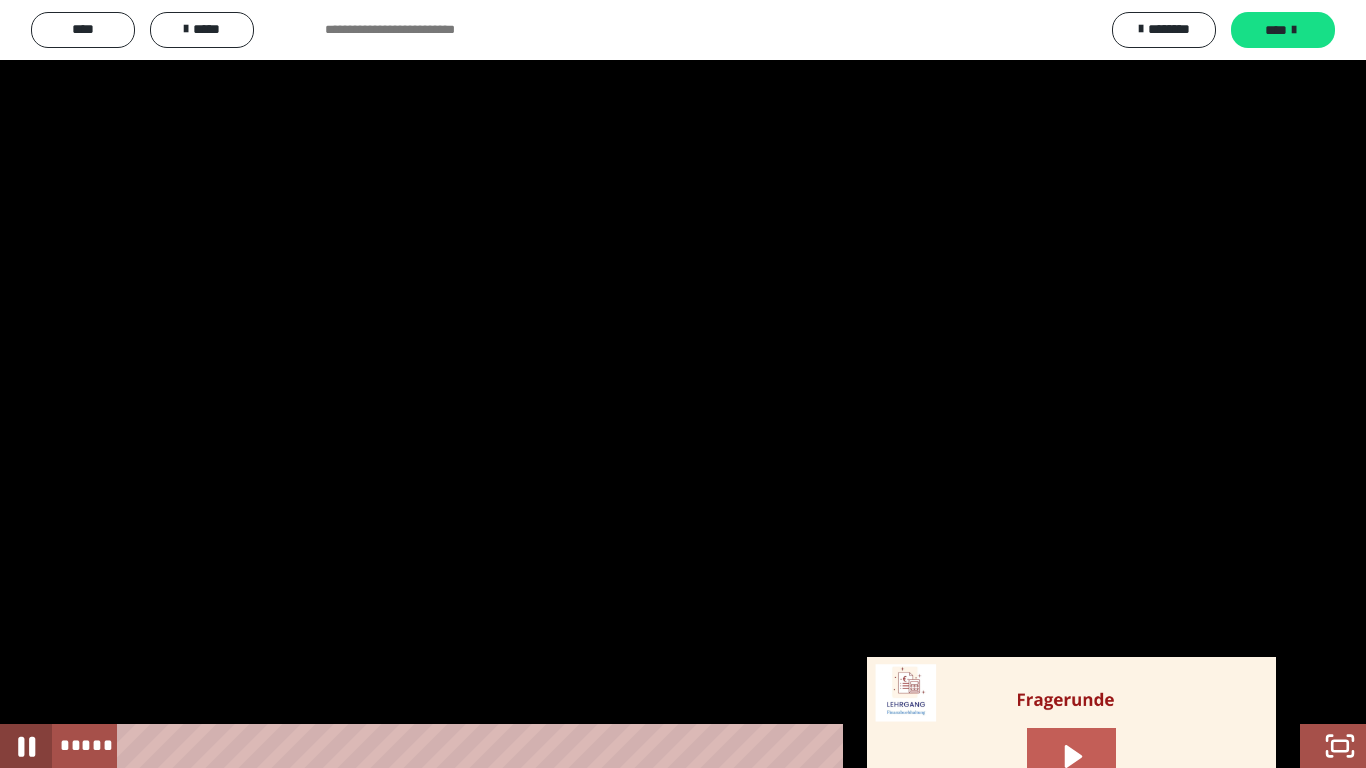 click 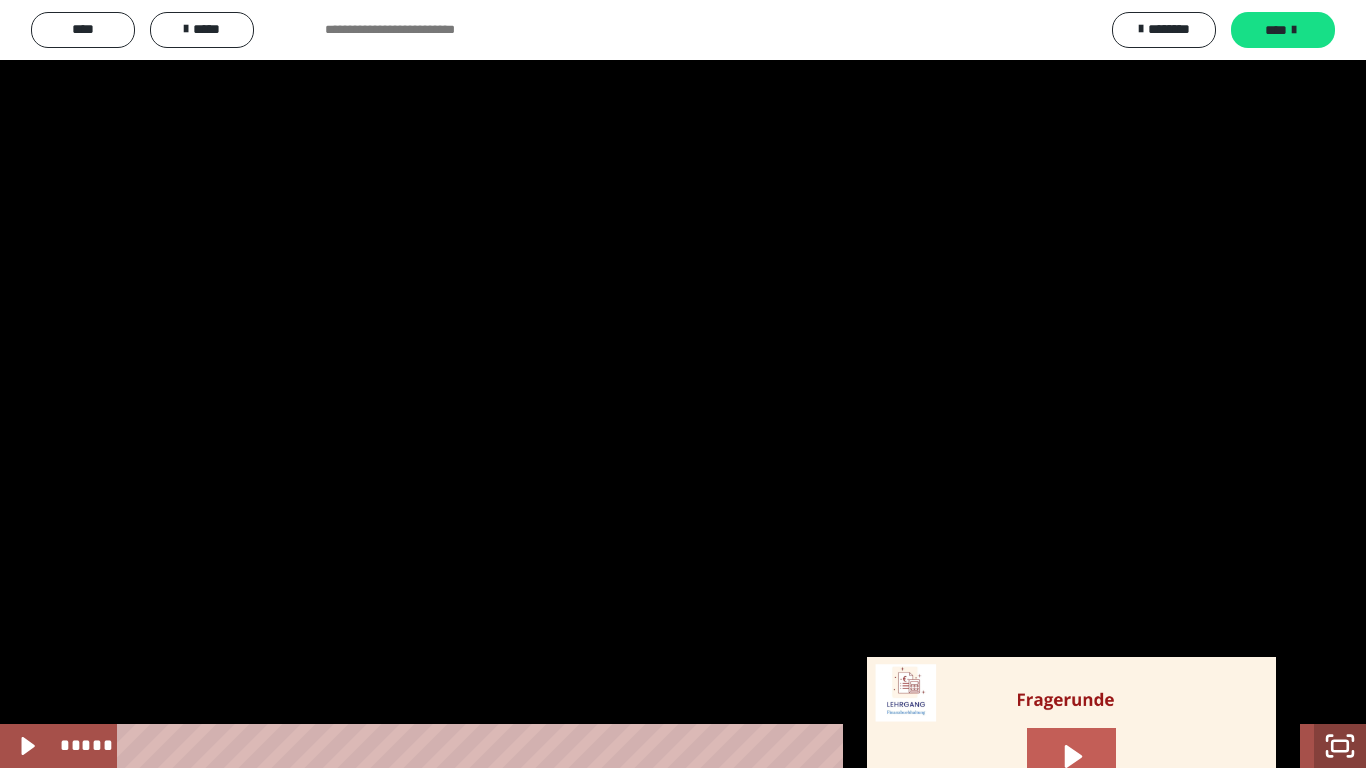 click 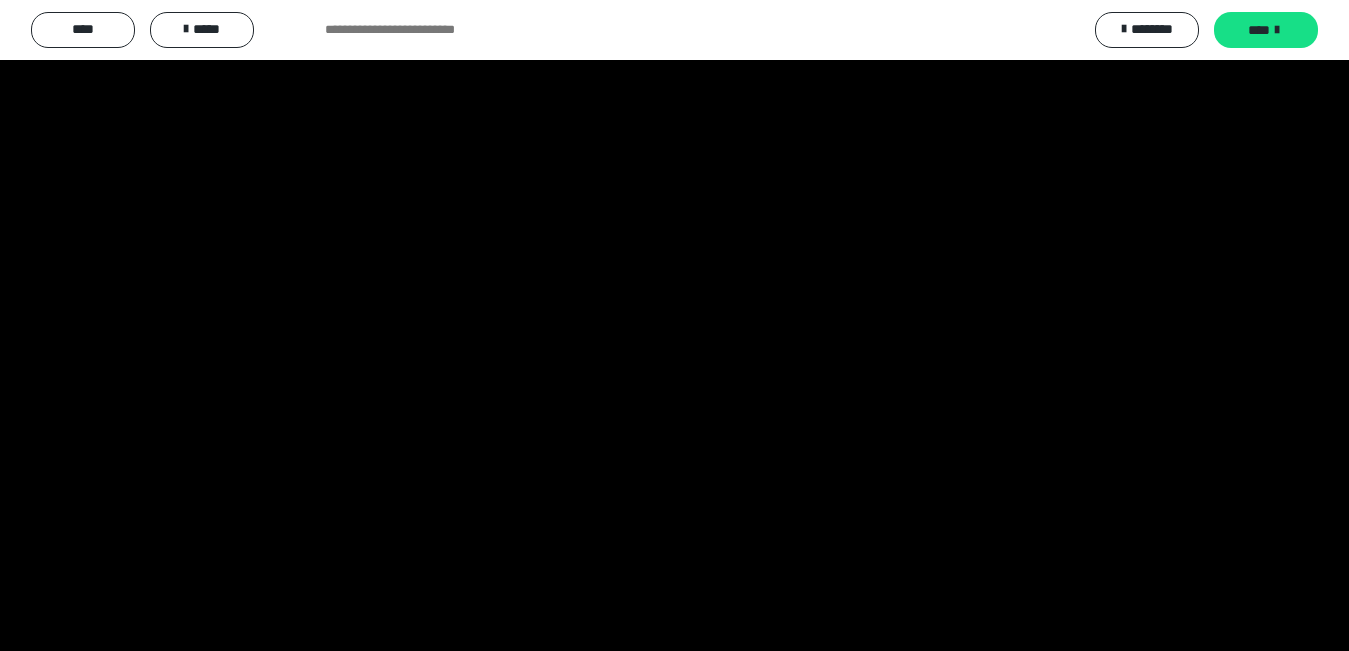 scroll, scrollTop: 0, scrollLeft: 0, axis: both 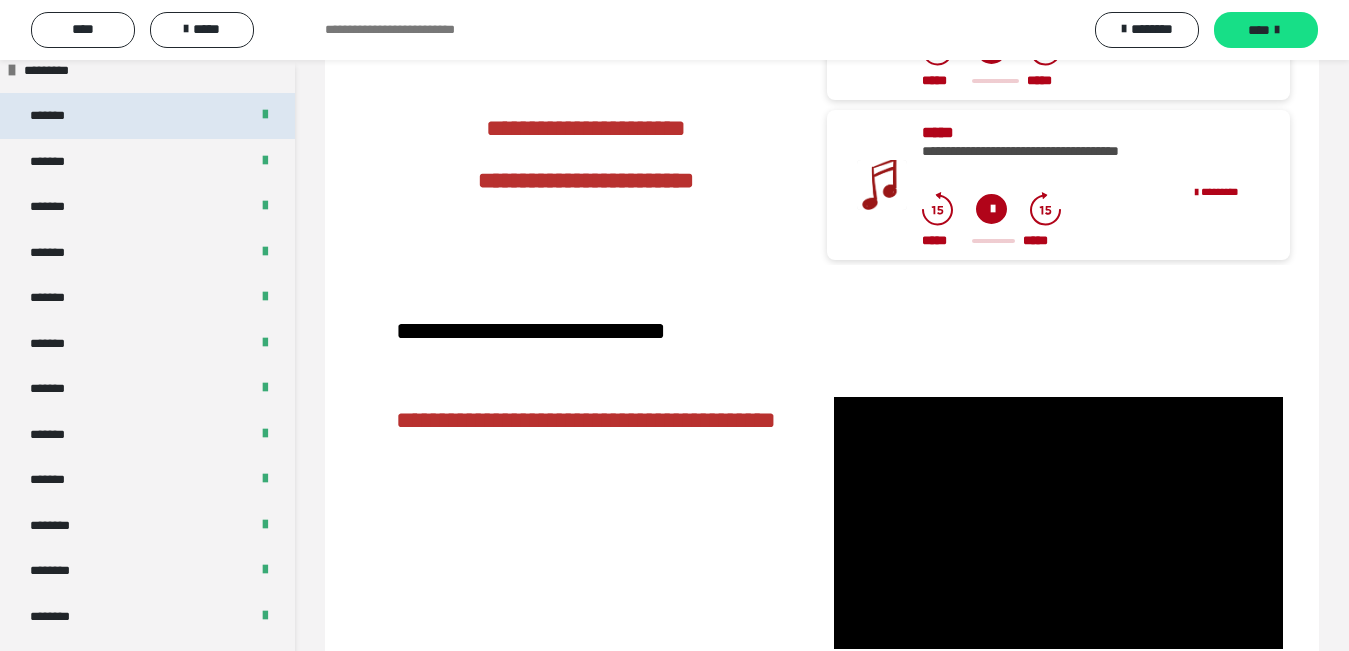 click on "*******" at bounding box center (57, 116) 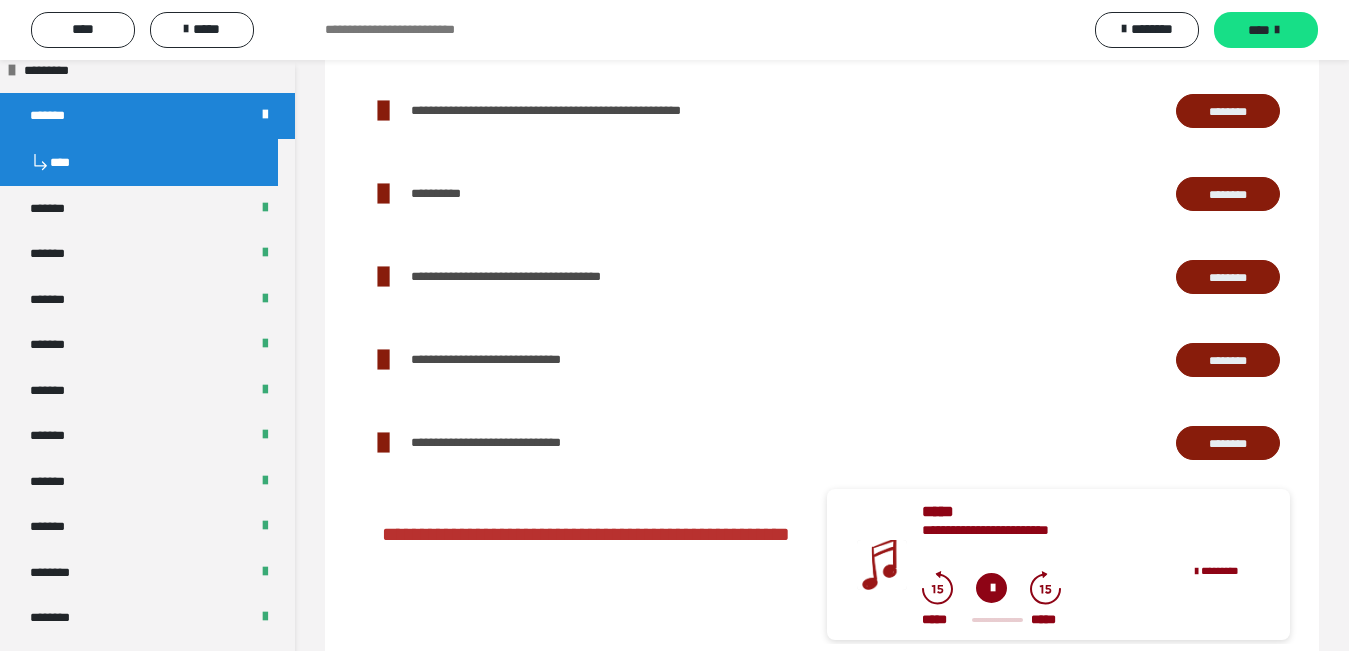 scroll, scrollTop: 2574, scrollLeft: 0, axis: vertical 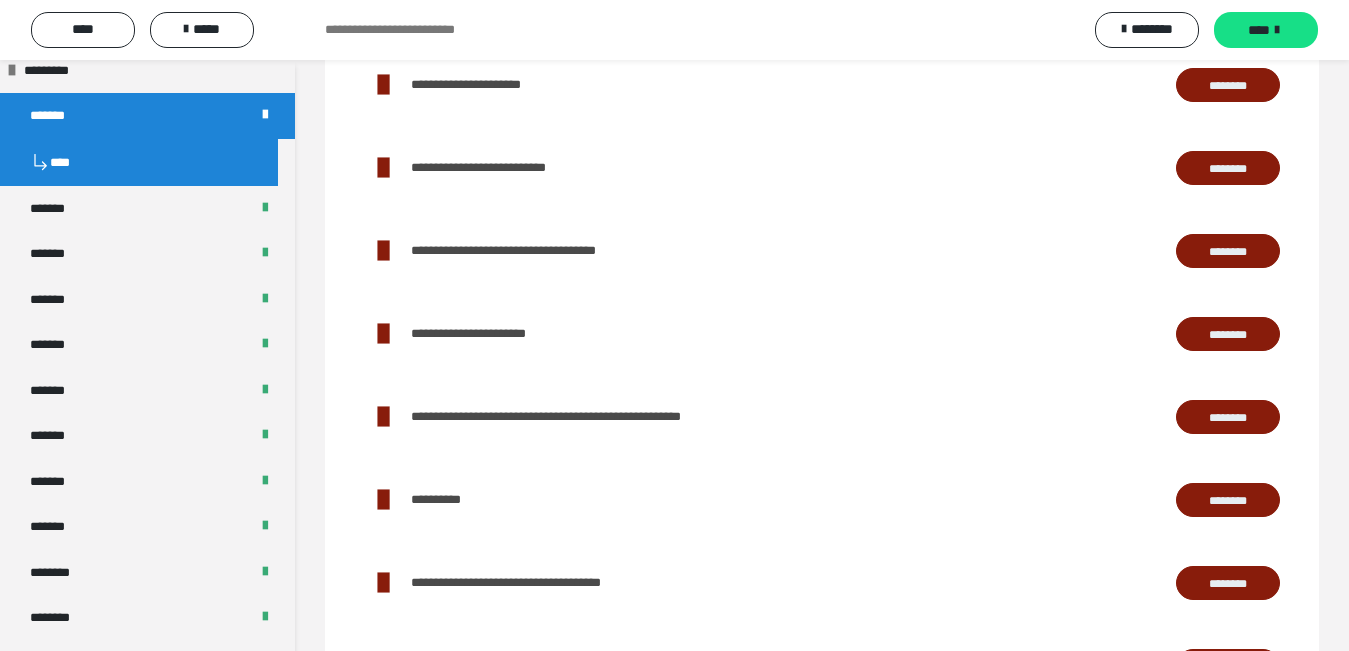 click on "********" at bounding box center (1228, 85) 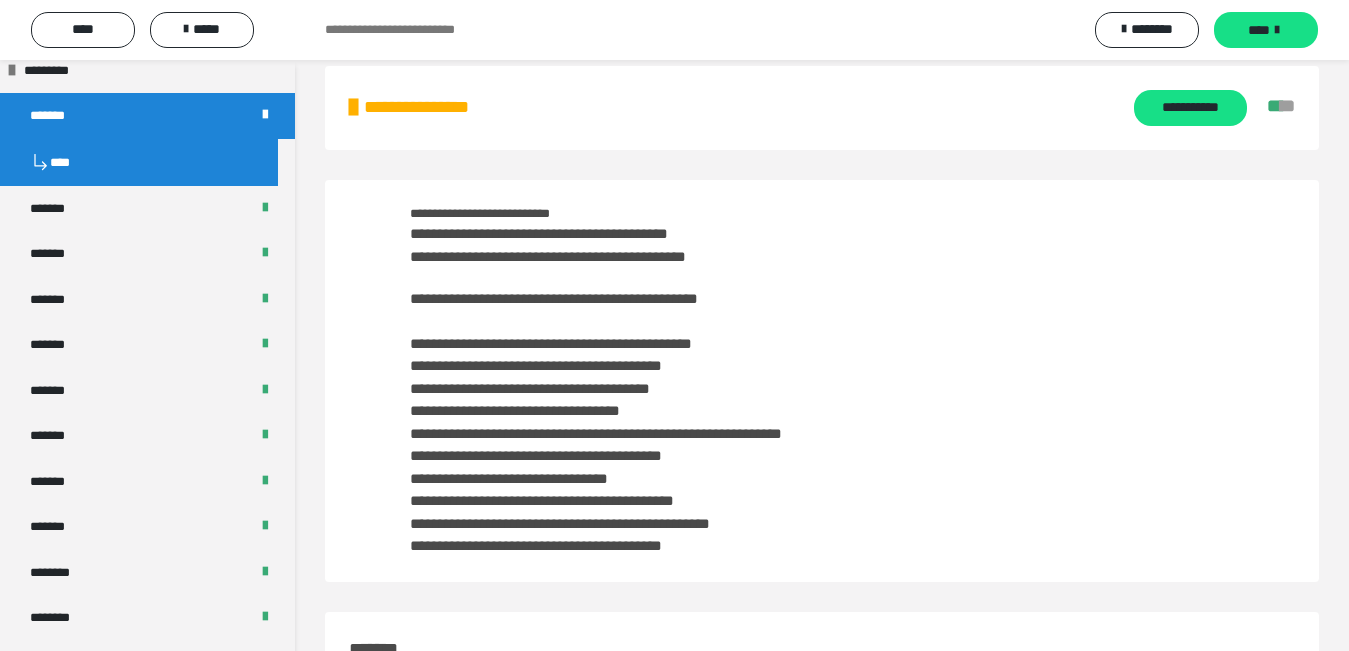scroll, scrollTop: 0, scrollLeft: 0, axis: both 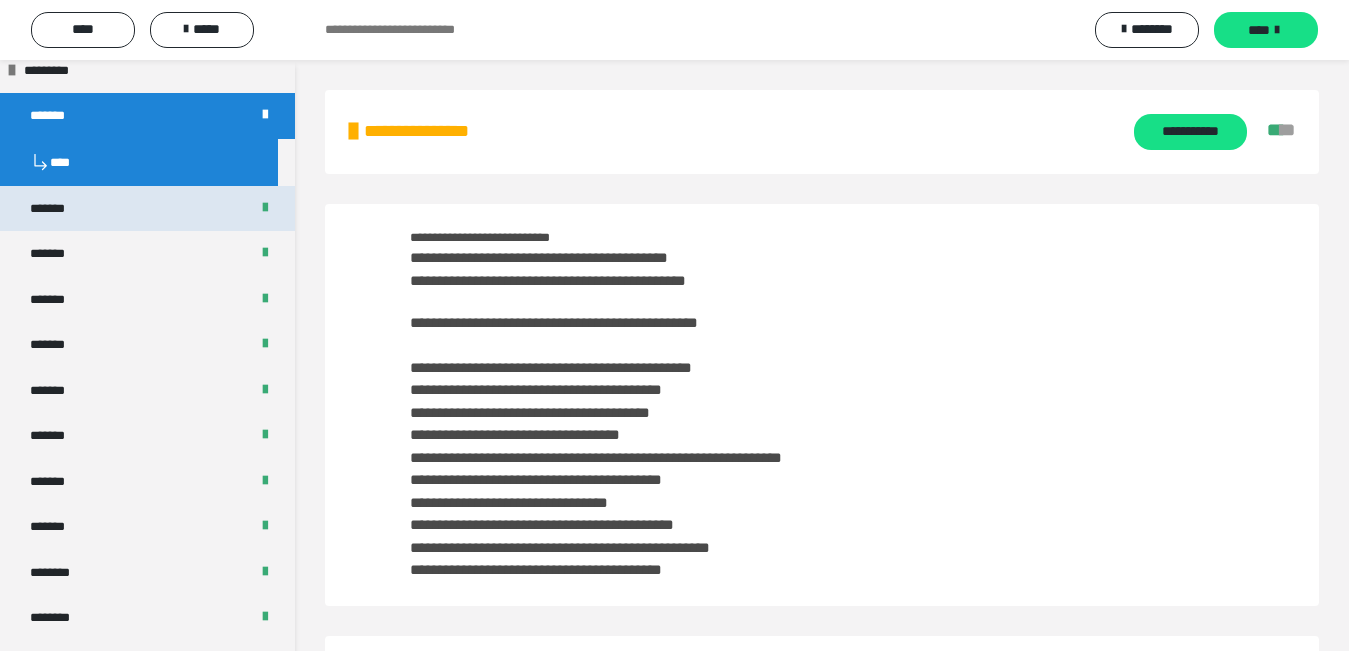 click on "*******" at bounding box center (58, 209) 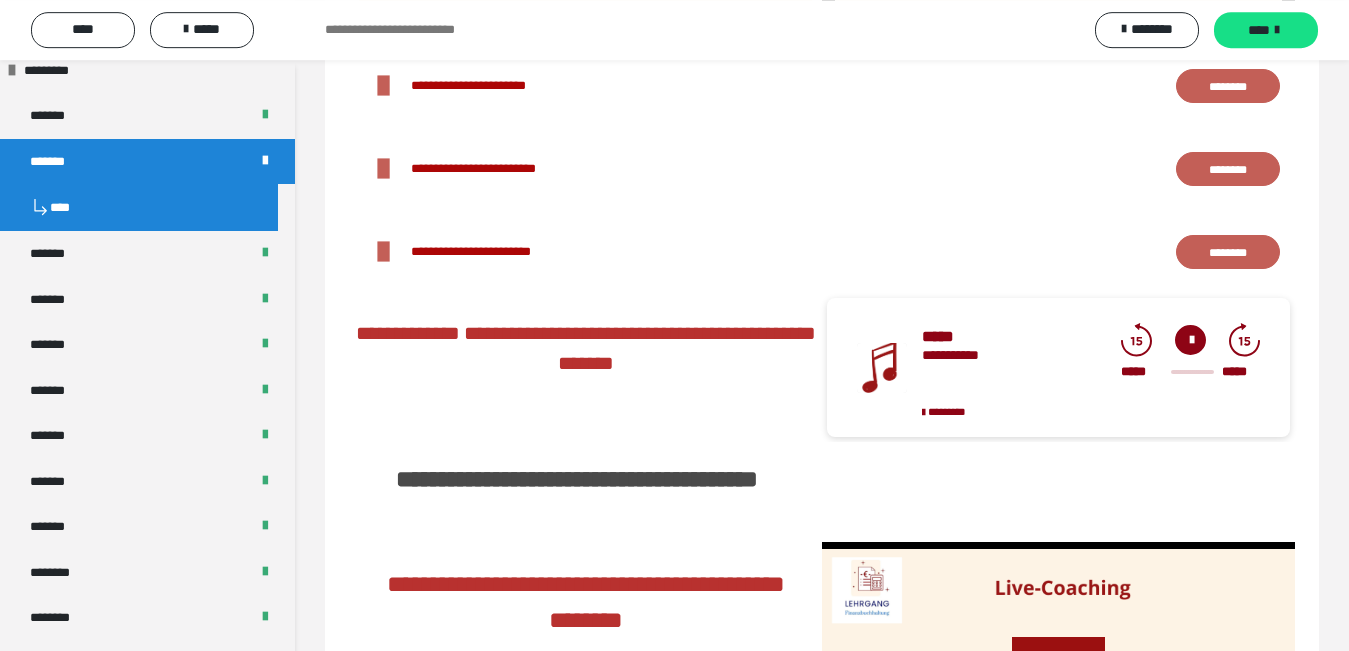 scroll, scrollTop: 2652, scrollLeft: 0, axis: vertical 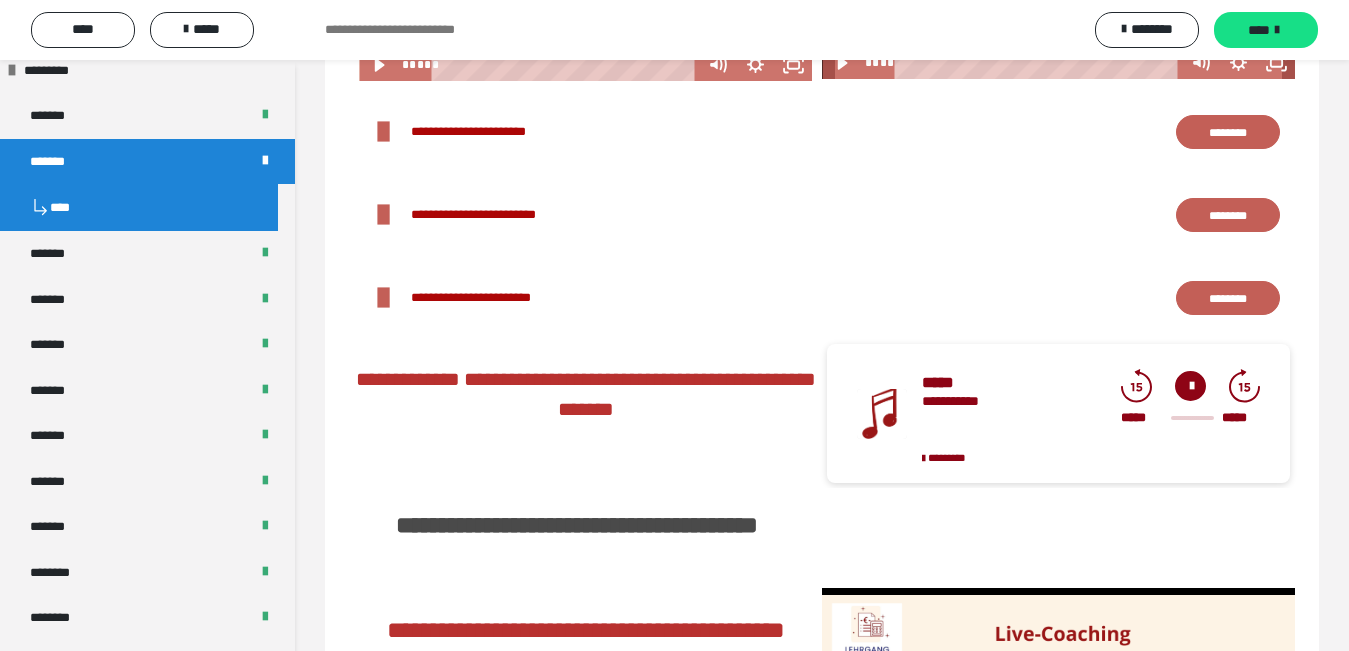 click on "********" at bounding box center (1228, 132) 